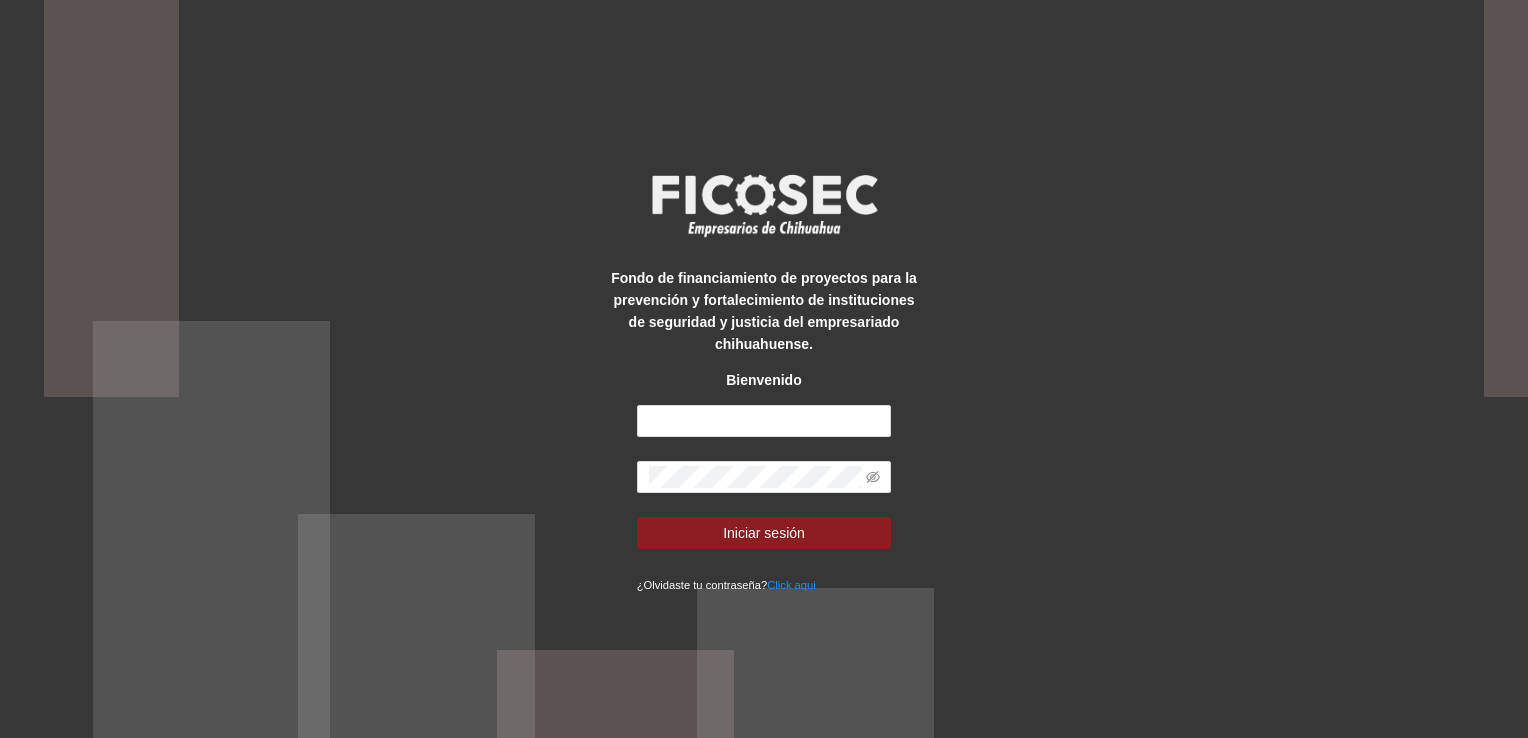 scroll, scrollTop: 0, scrollLeft: 0, axis: both 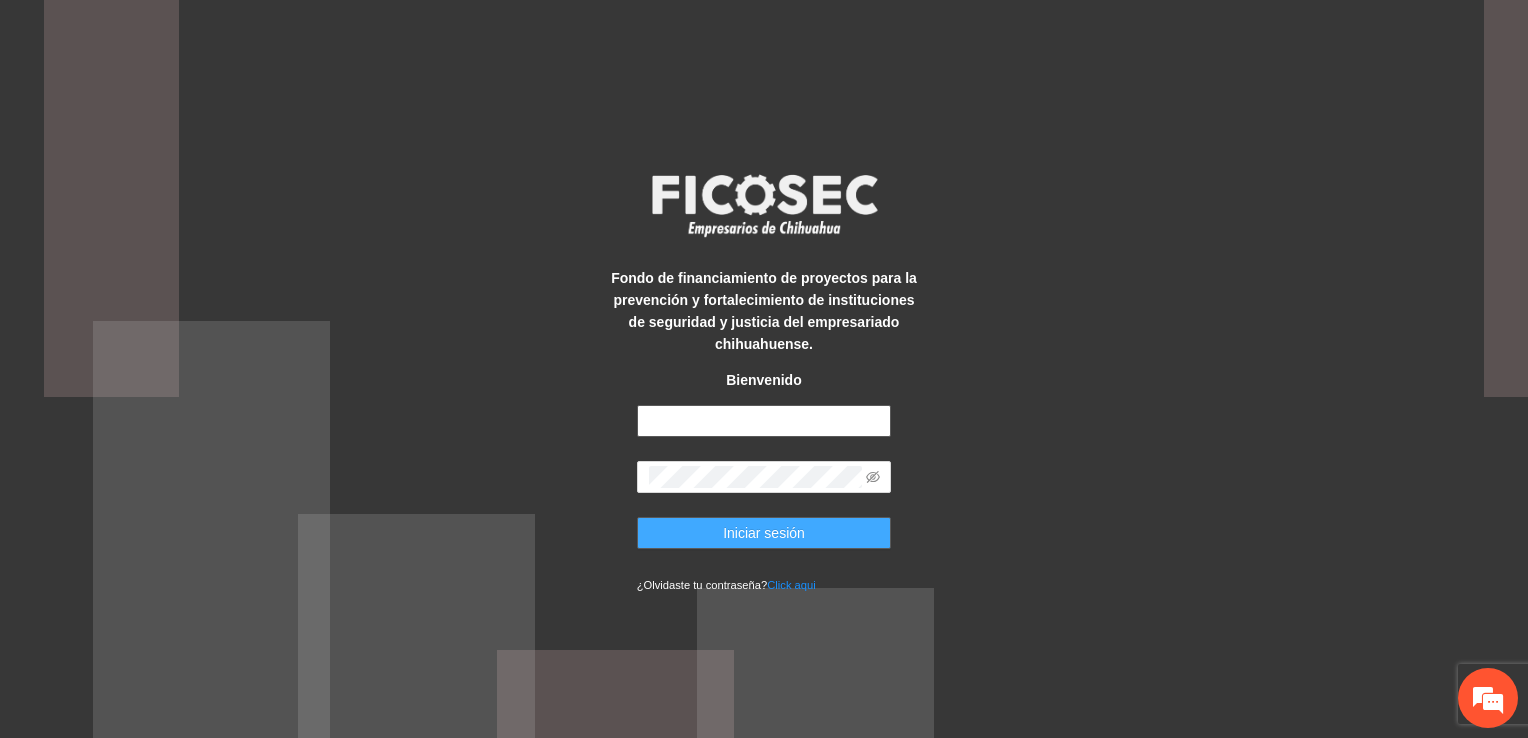 type on "**********" 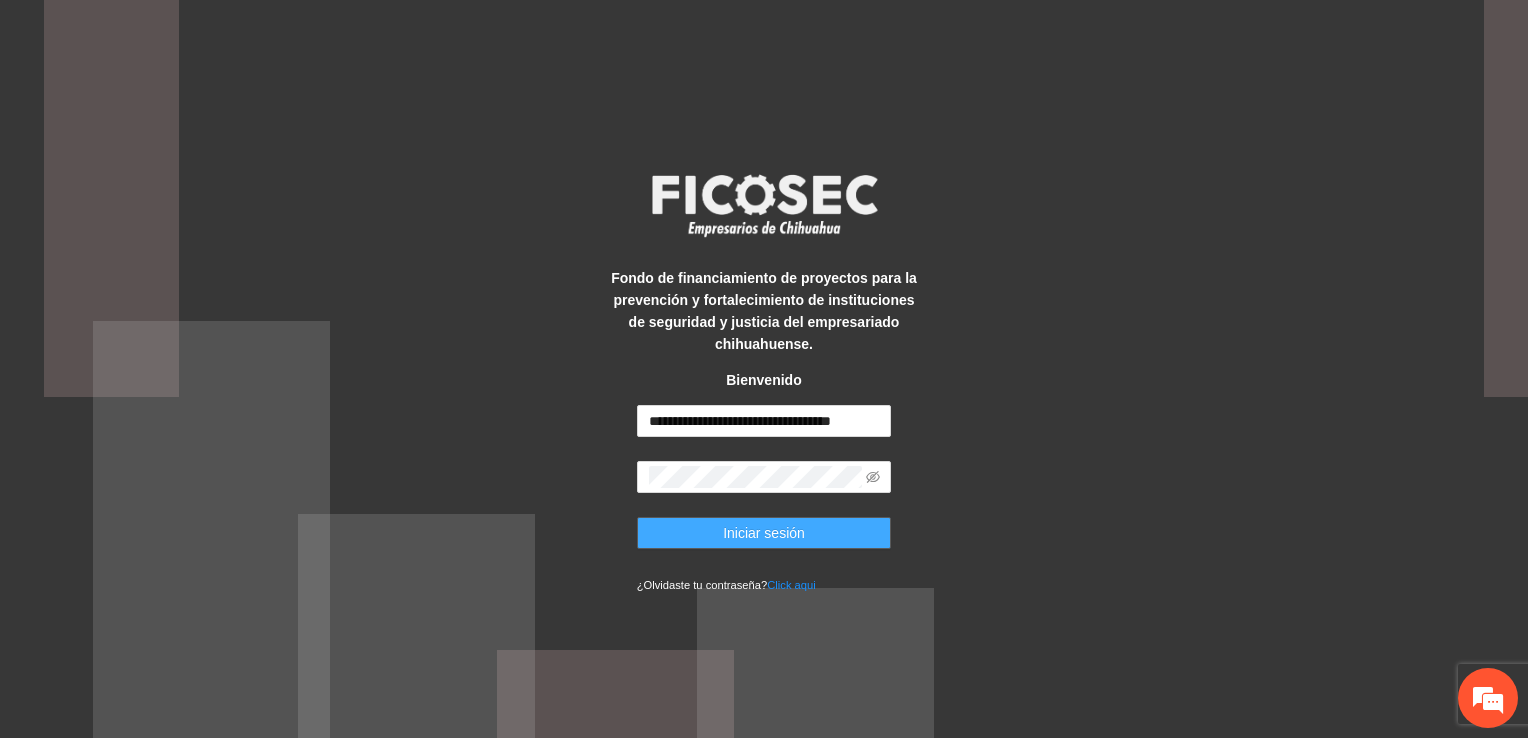 click on "Iniciar sesión" at bounding box center (764, 533) 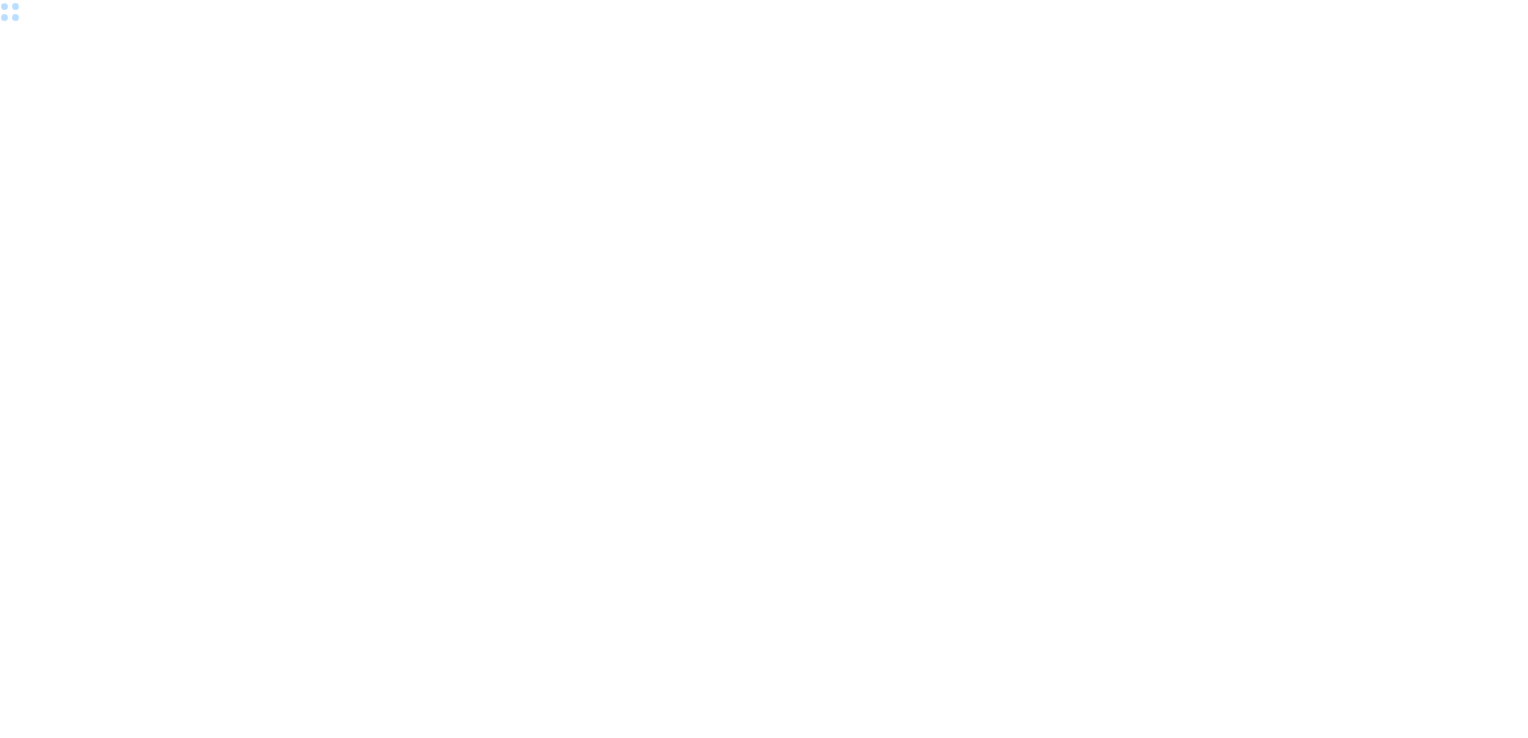 scroll, scrollTop: 0, scrollLeft: 0, axis: both 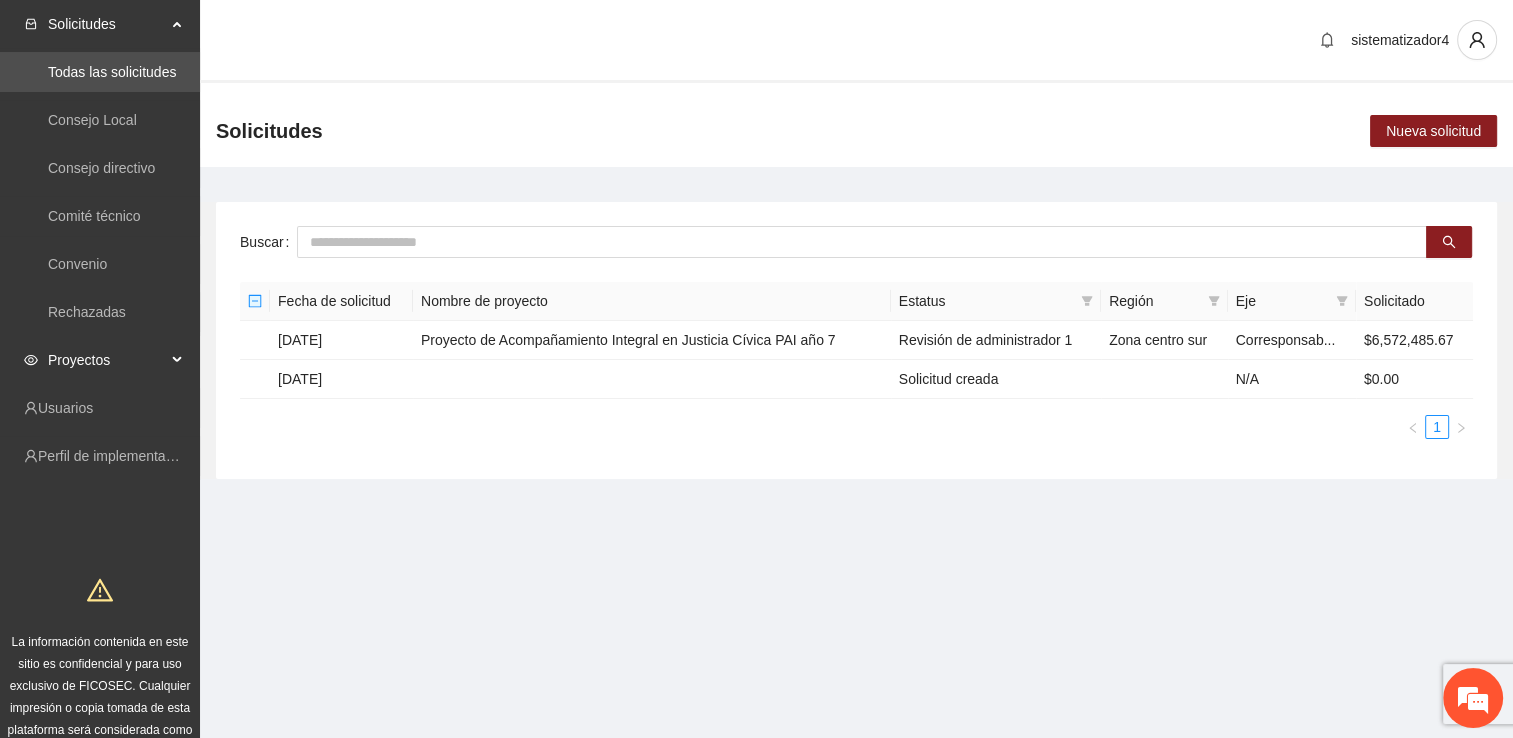 click on "Proyectos" at bounding box center [107, 360] 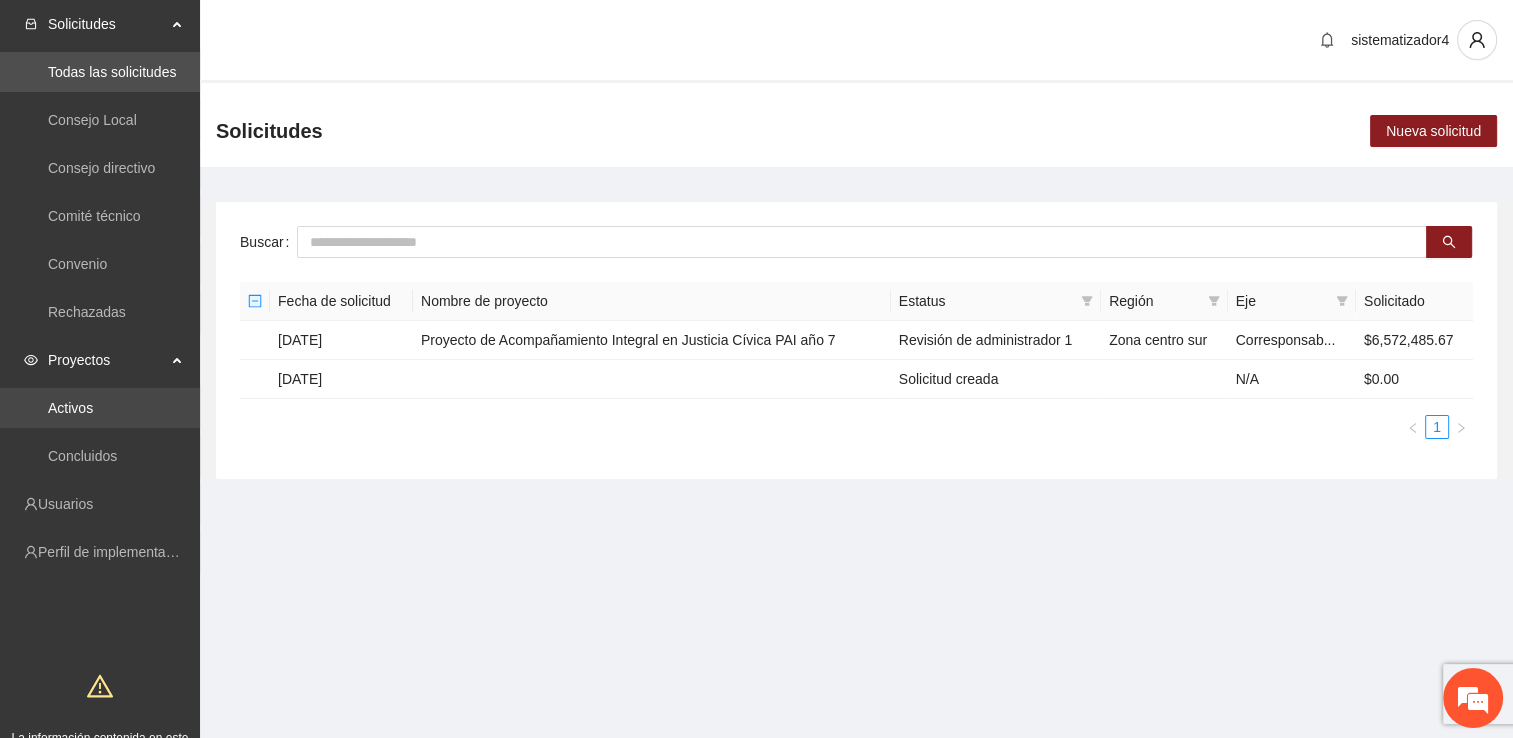 click on "Activos" at bounding box center (70, 408) 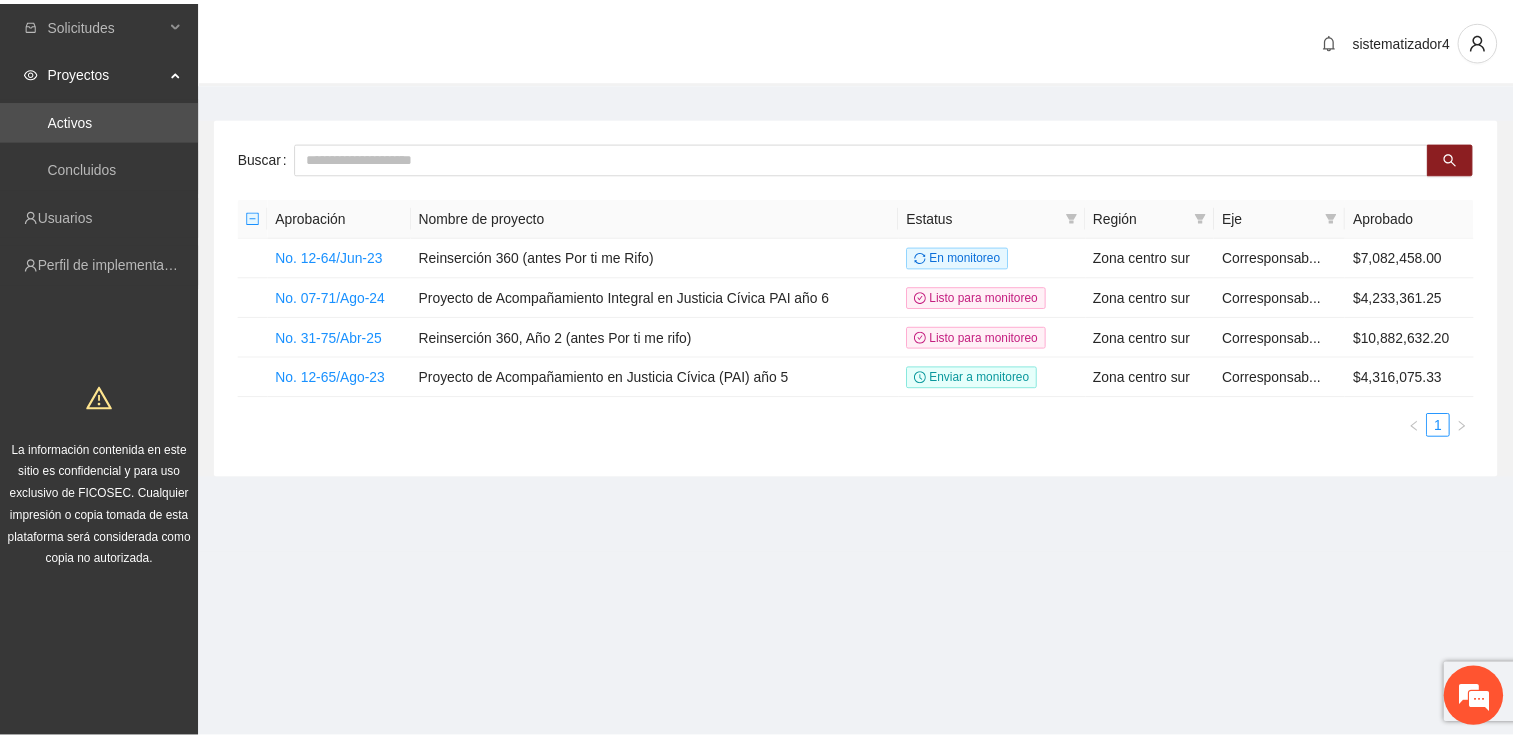 scroll, scrollTop: 0, scrollLeft: 0, axis: both 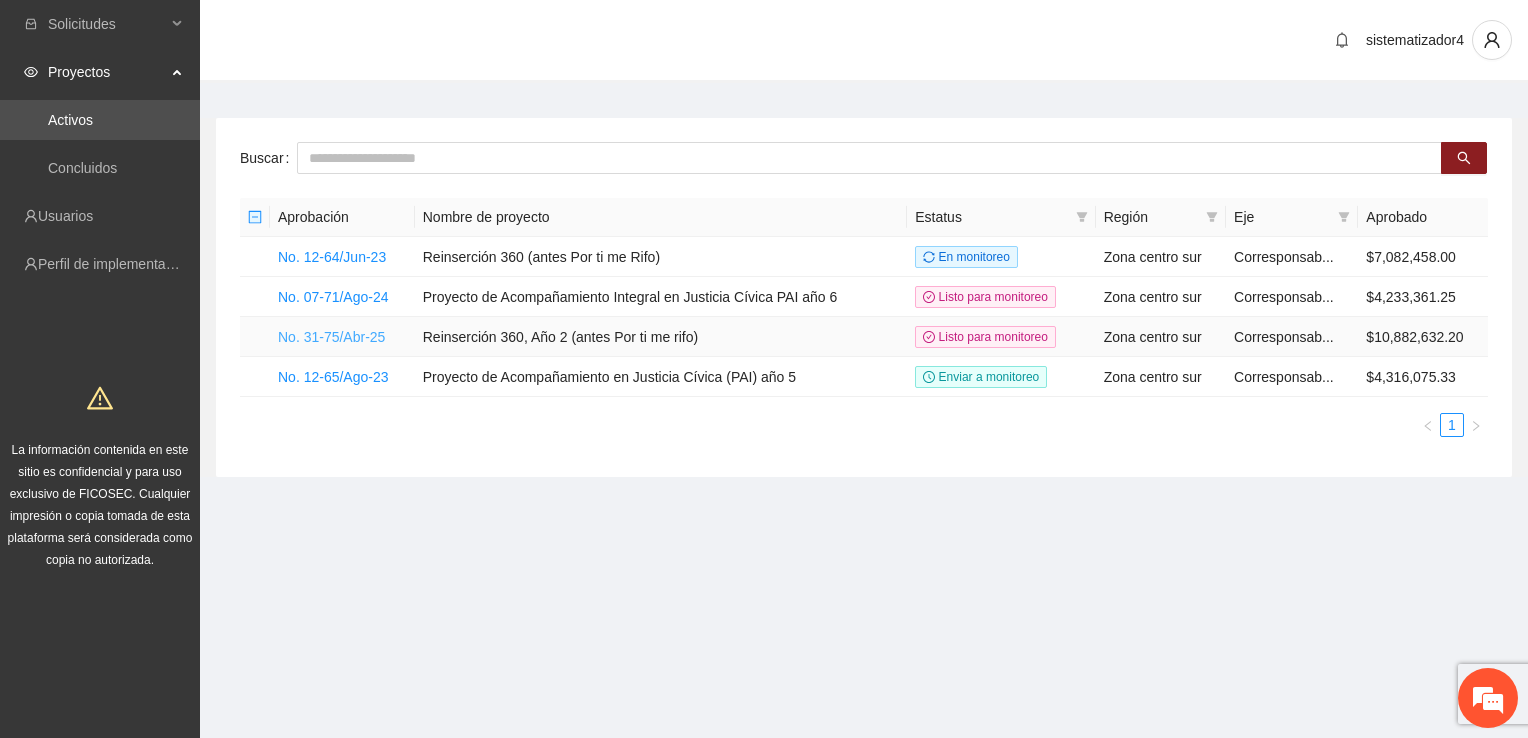 click on "No. 31-75/Abr-25" at bounding box center [331, 337] 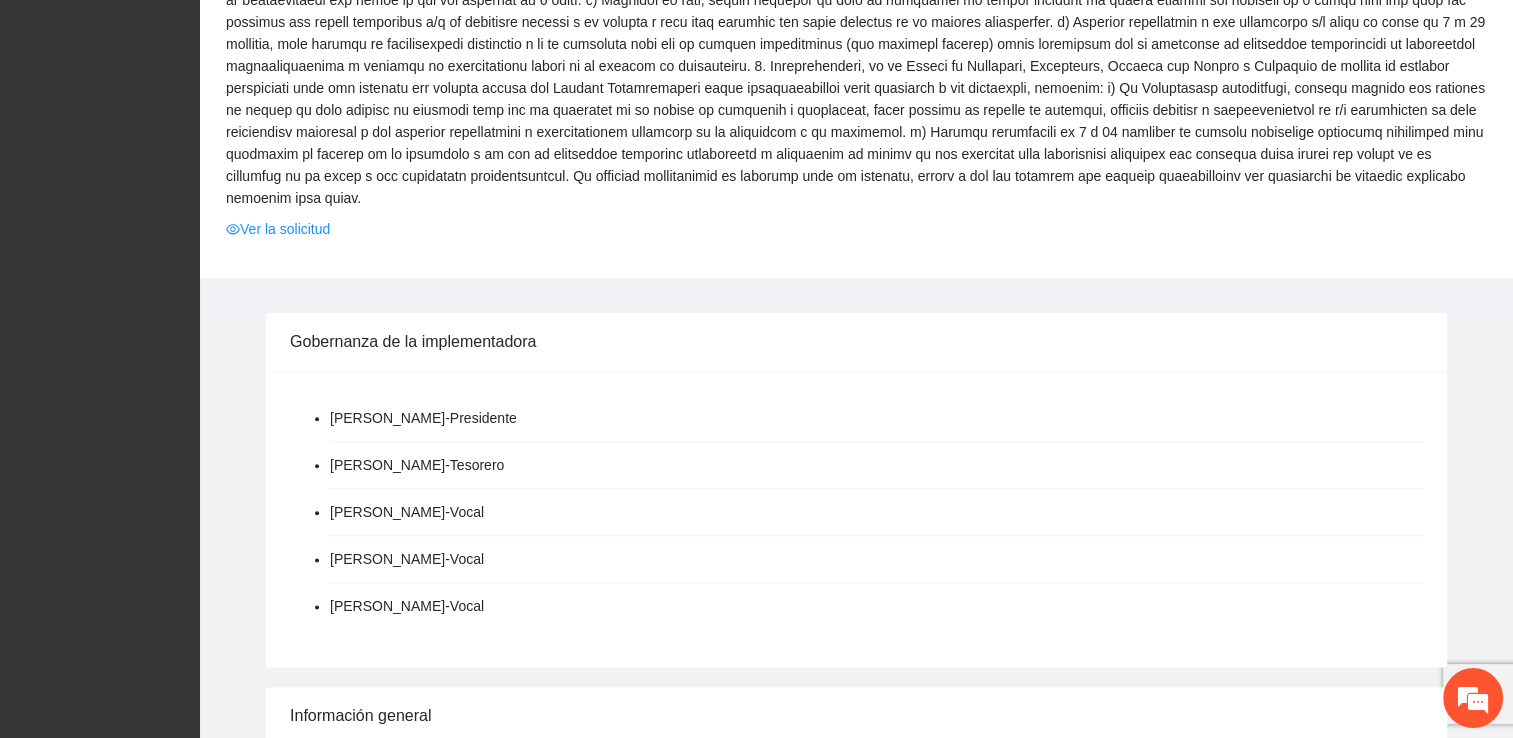 scroll, scrollTop: 2200, scrollLeft: 0, axis: vertical 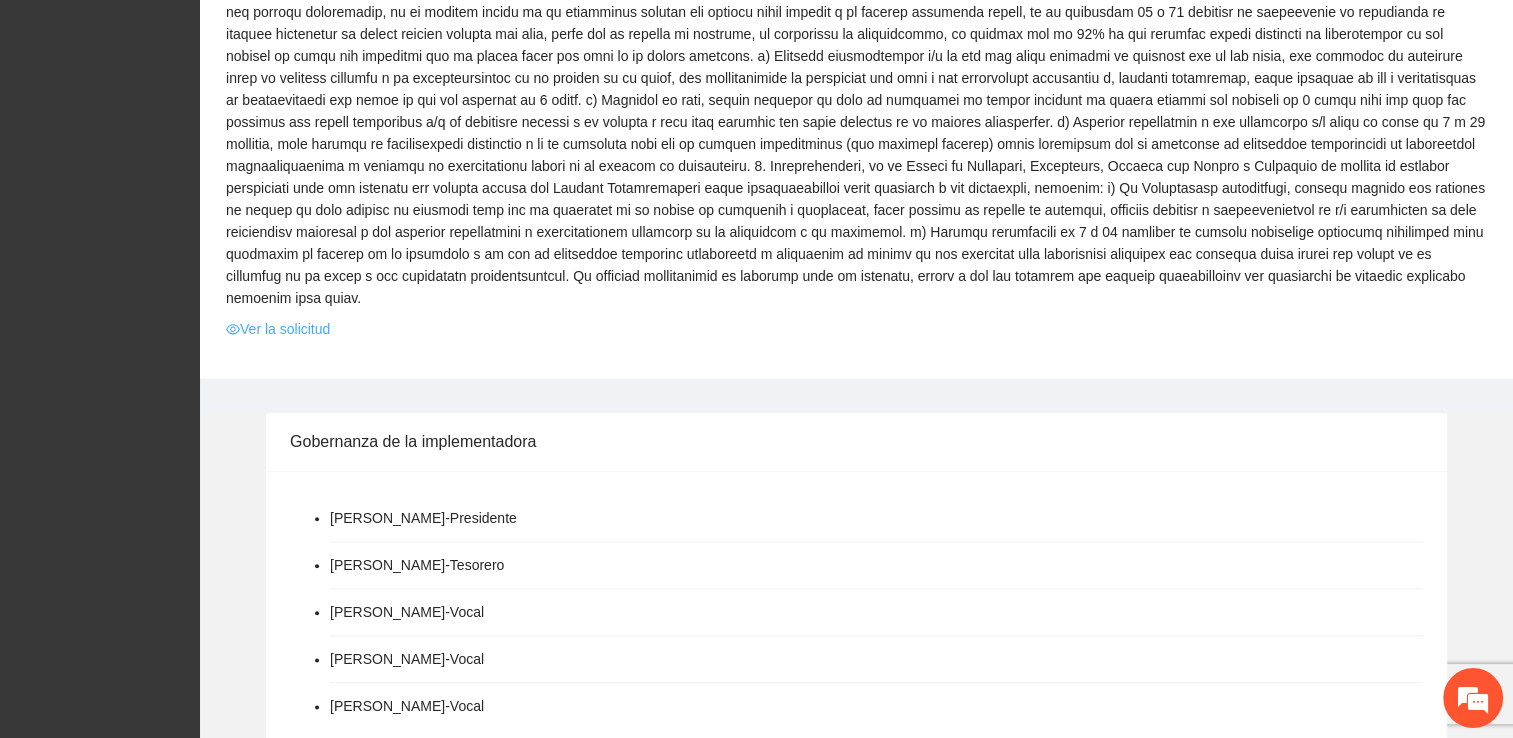click on "Ver la solicitud" at bounding box center (278, 329) 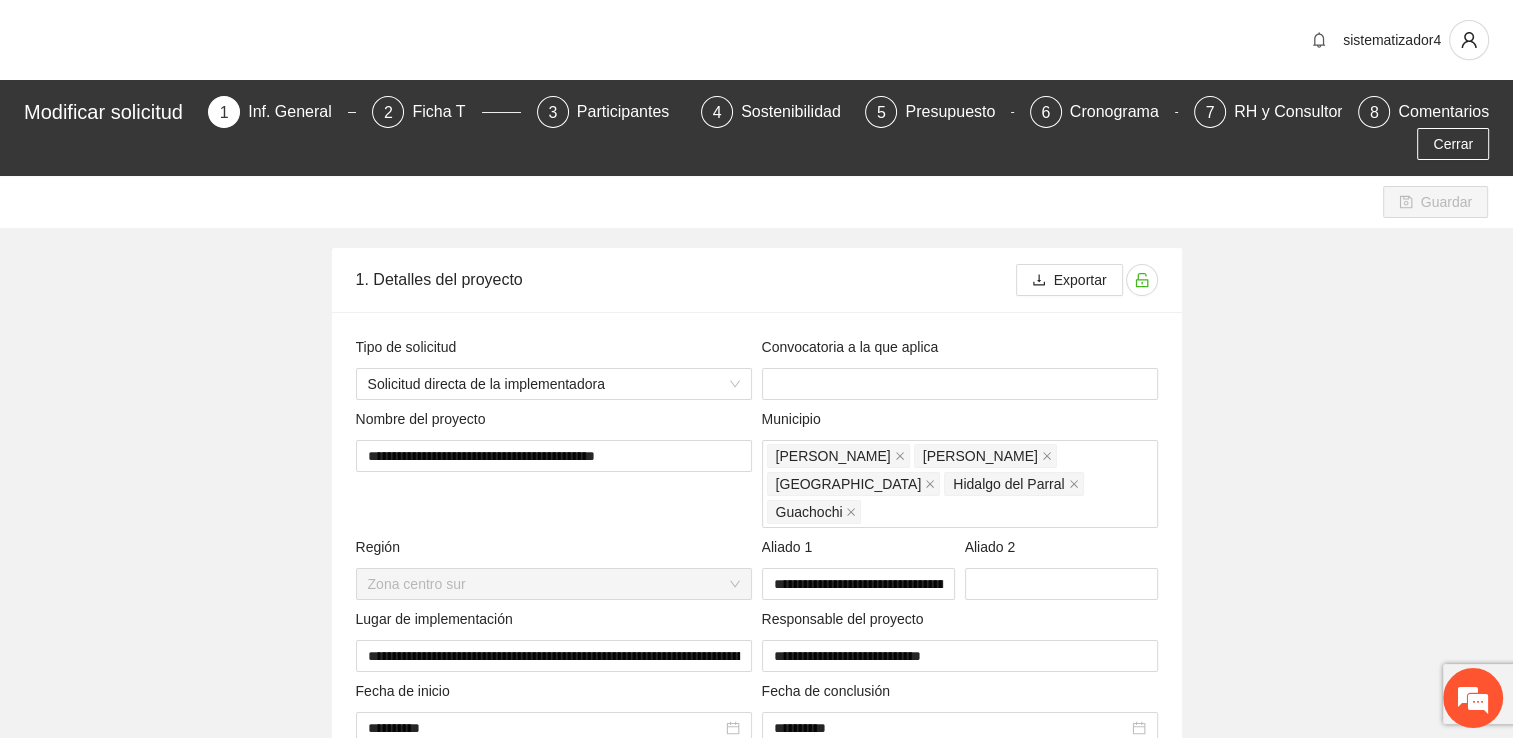 type 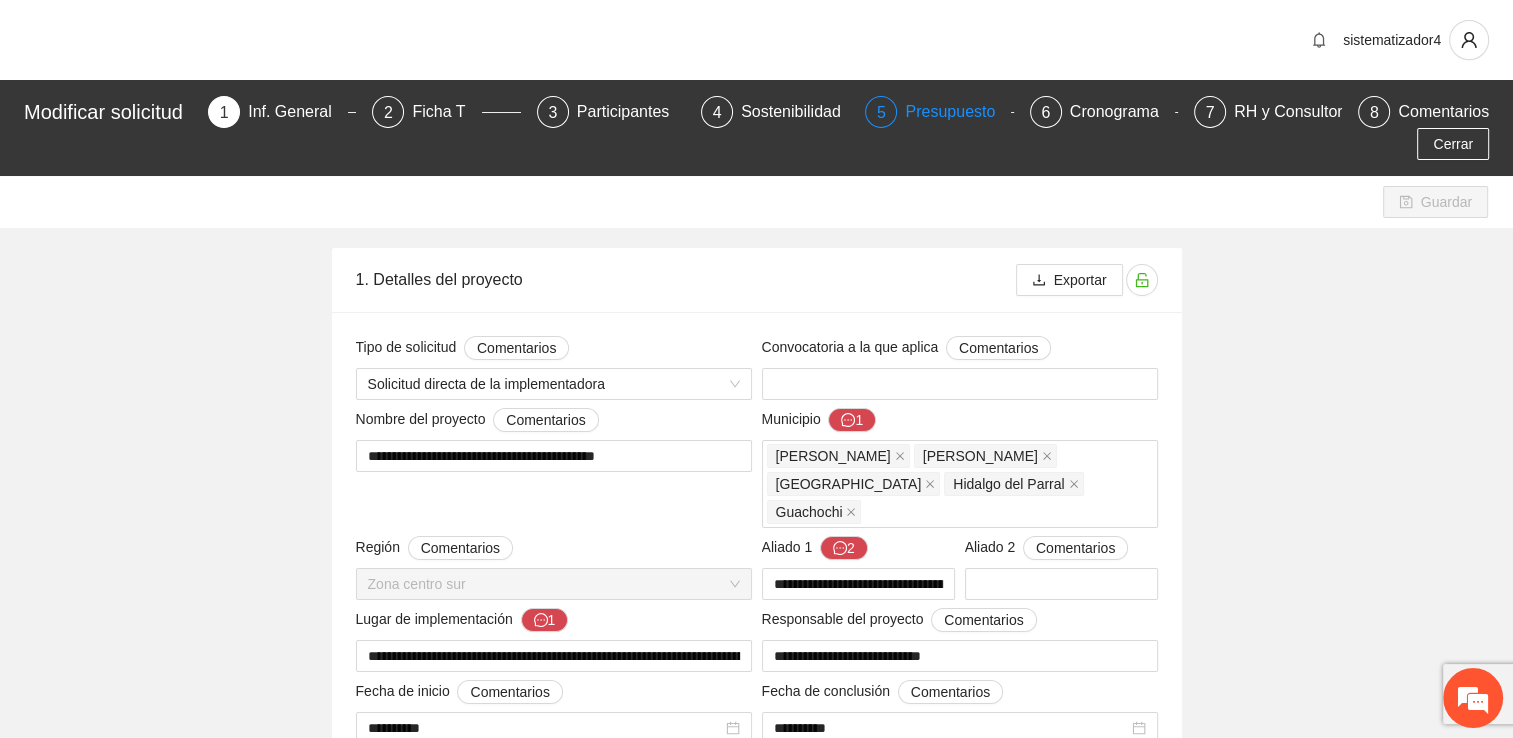 click on "Presupuesto" at bounding box center [958, 112] 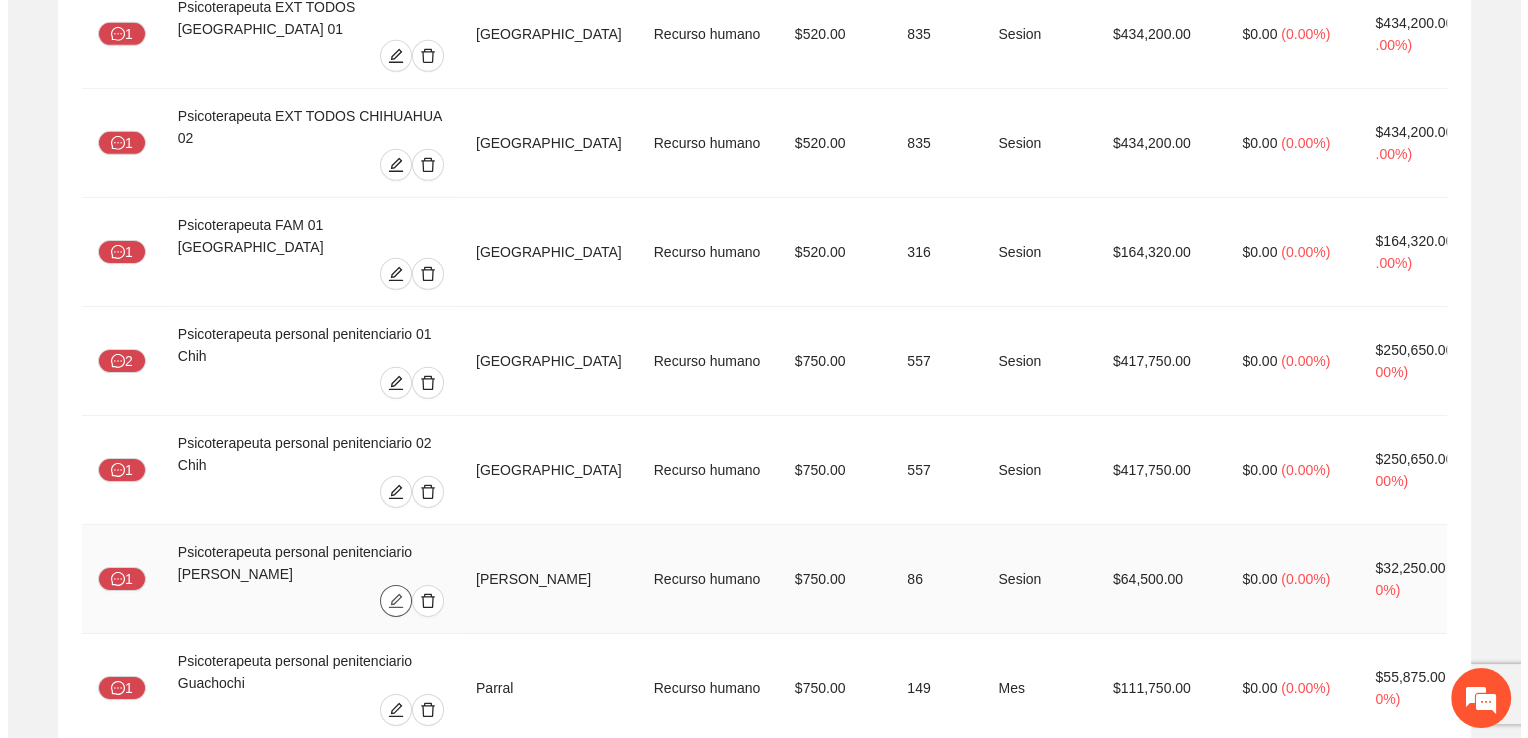 scroll, scrollTop: 6200, scrollLeft: 0, axis: vertical 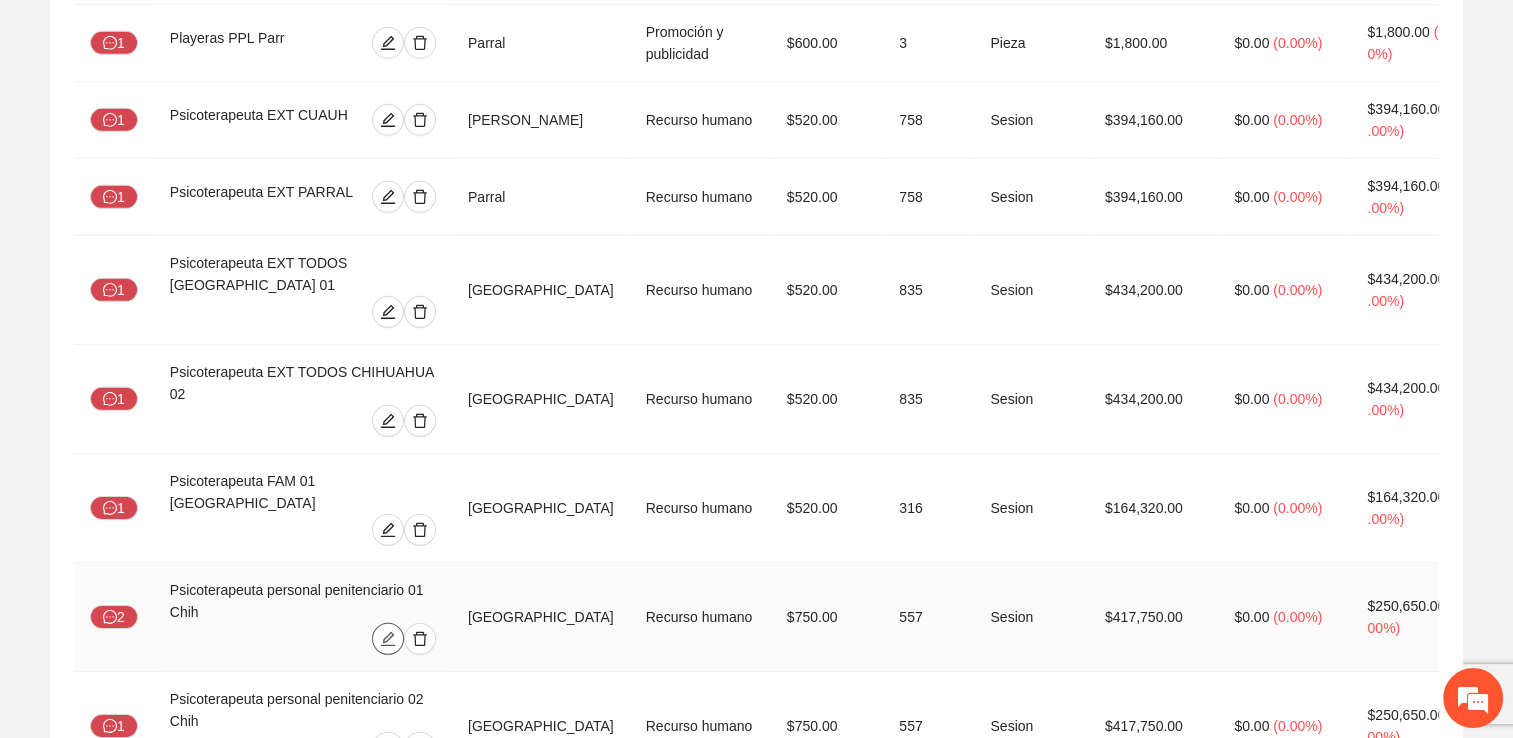 click at bounding box center [388, 639] 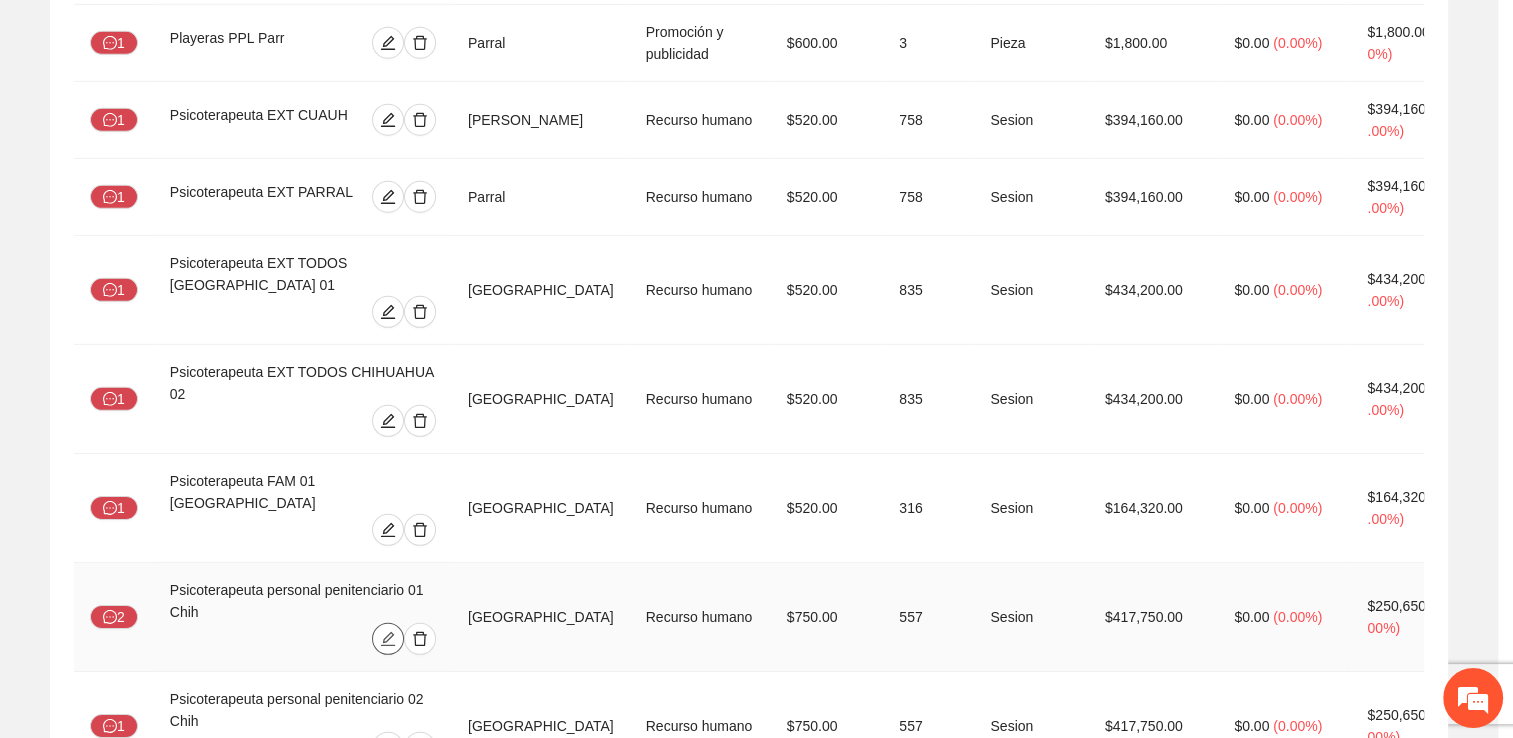 type on "**" 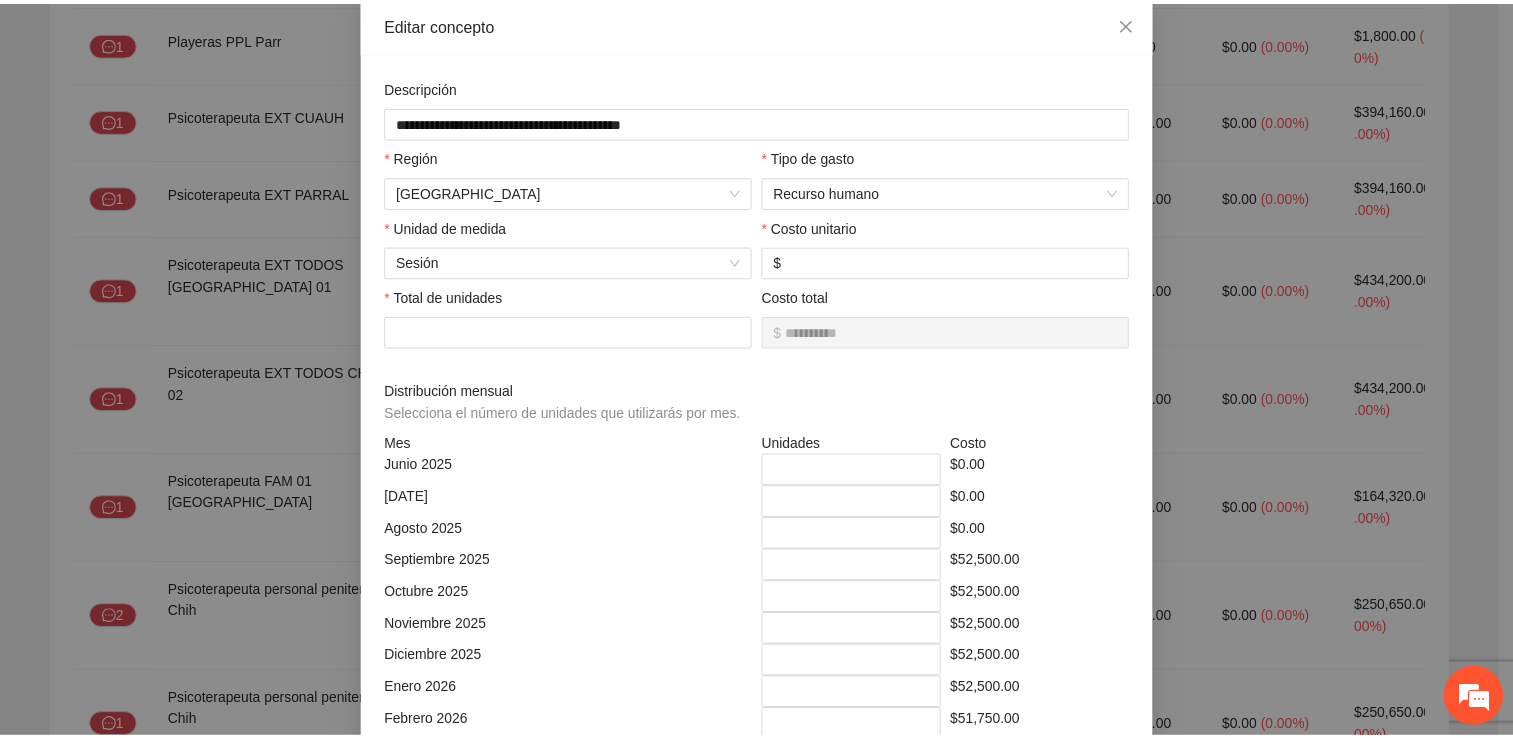 scroll, scrollTop: 0, scrollLeft: 0, axis: both 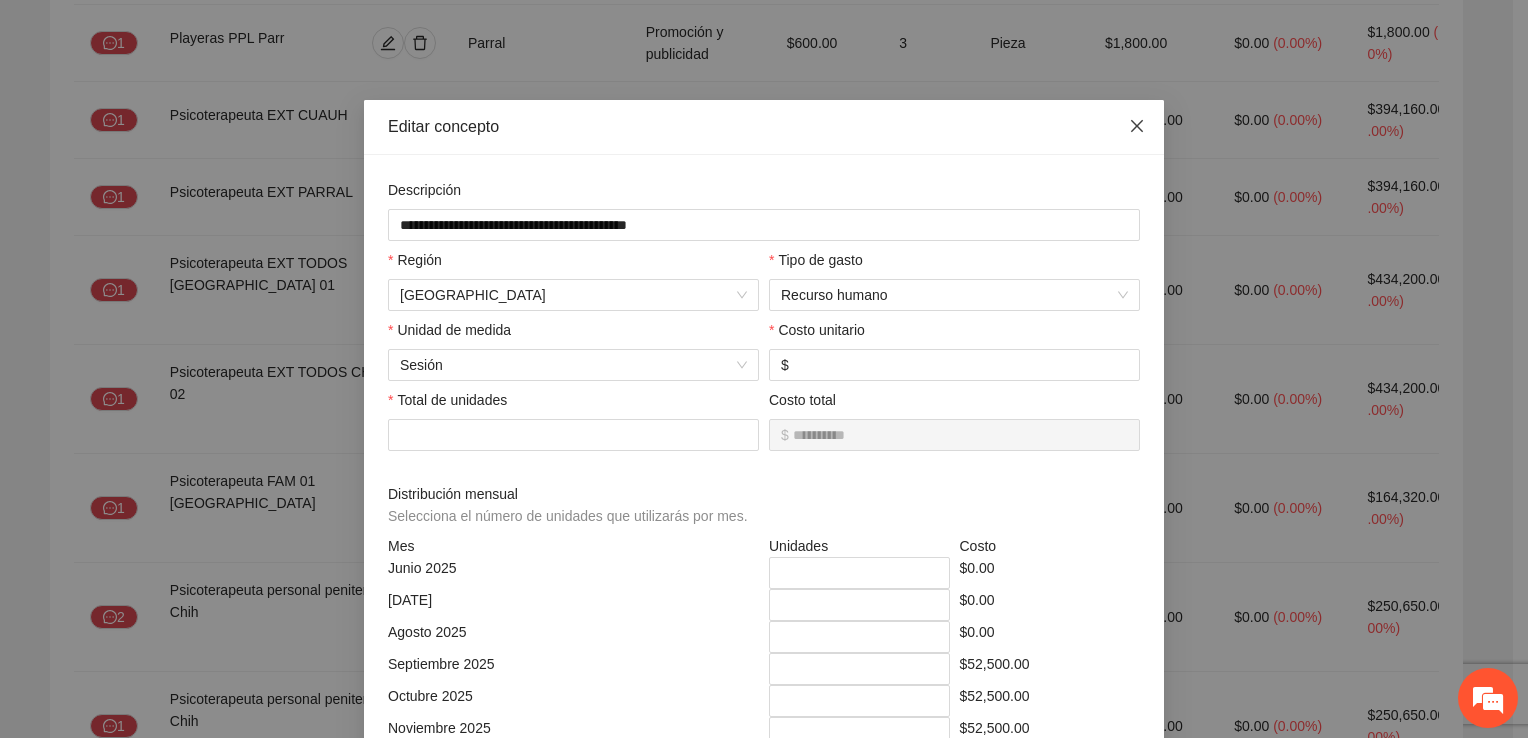 click at bounding box center (1137, 127) 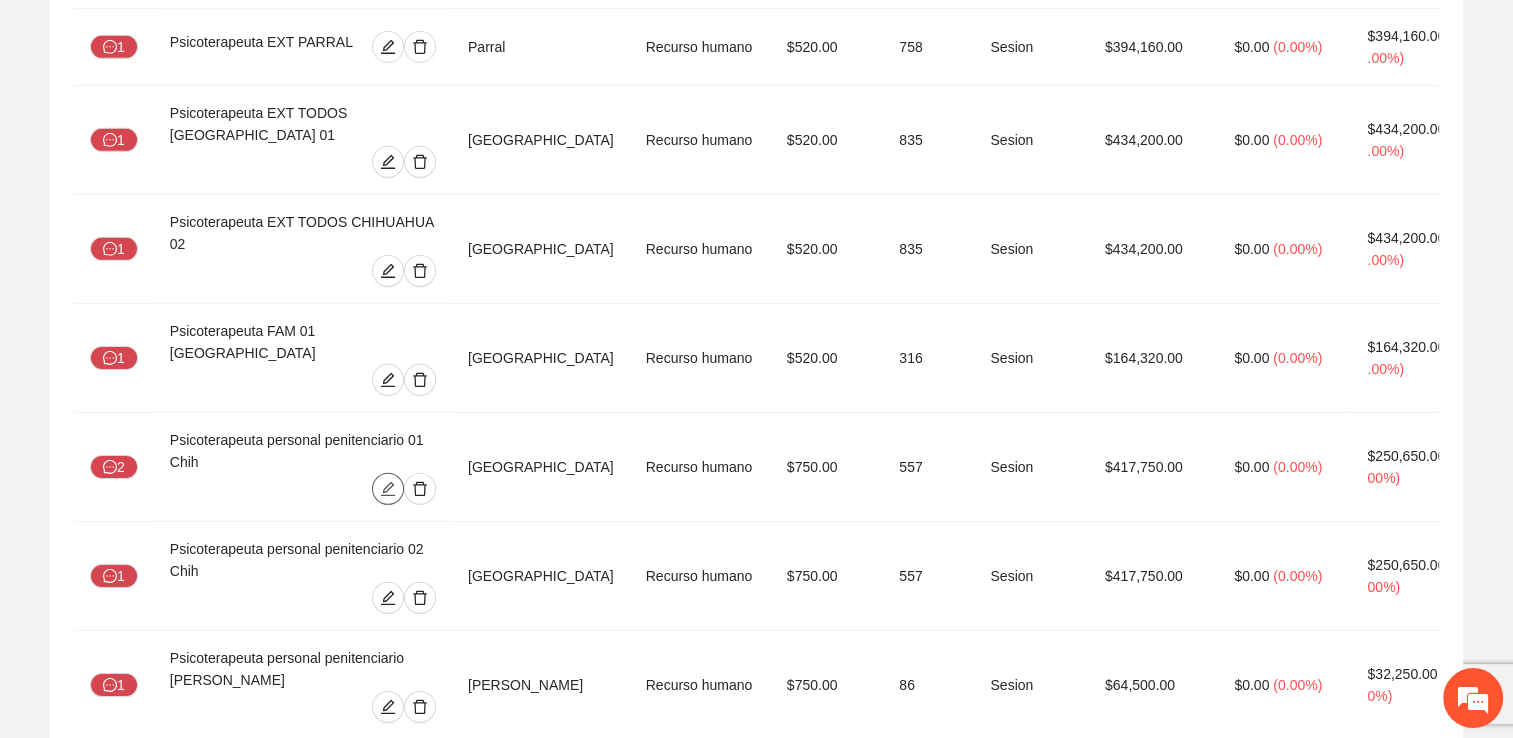 scroll, scrollTop: 6400, scrollLeft: 0, axis: vertical 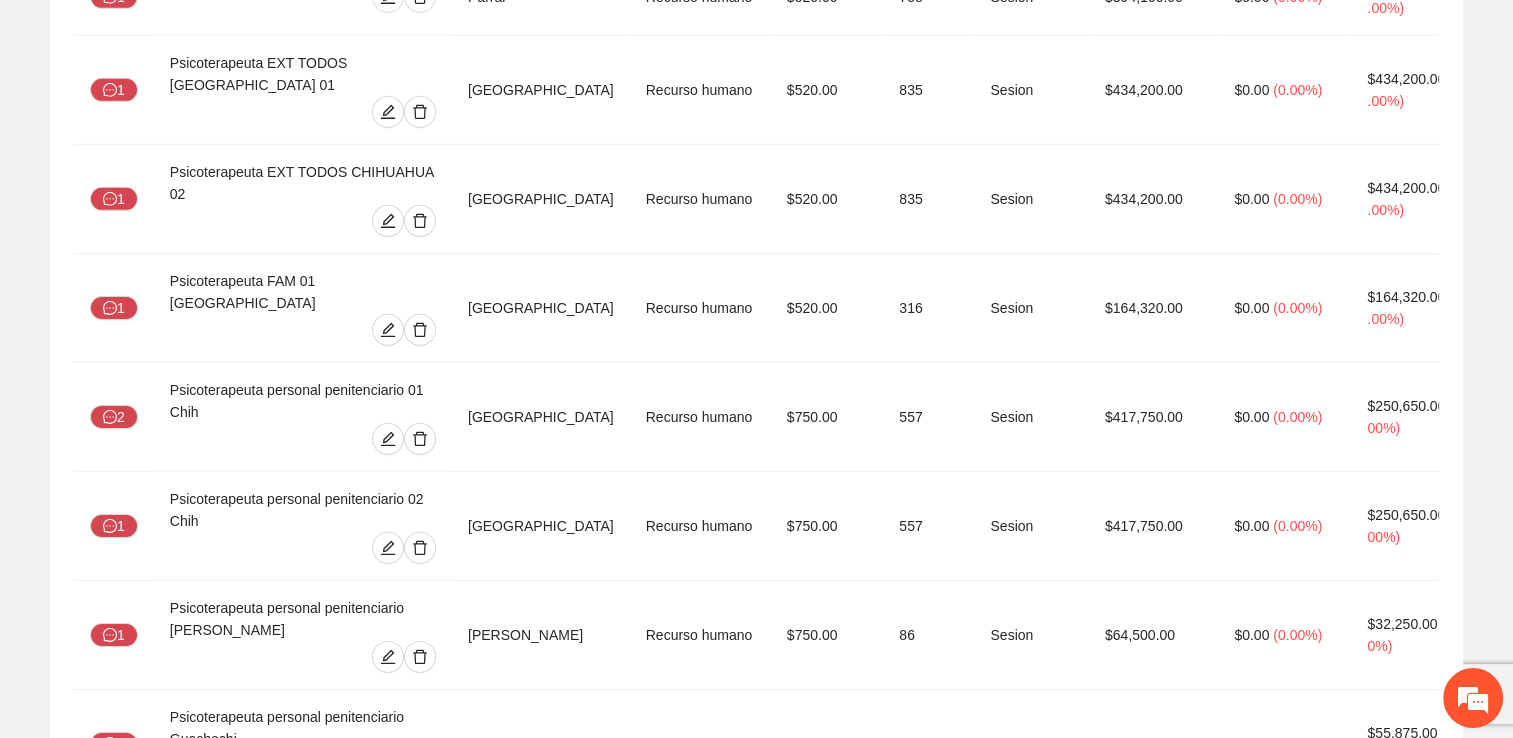 click at bounding box center (388, 1071) 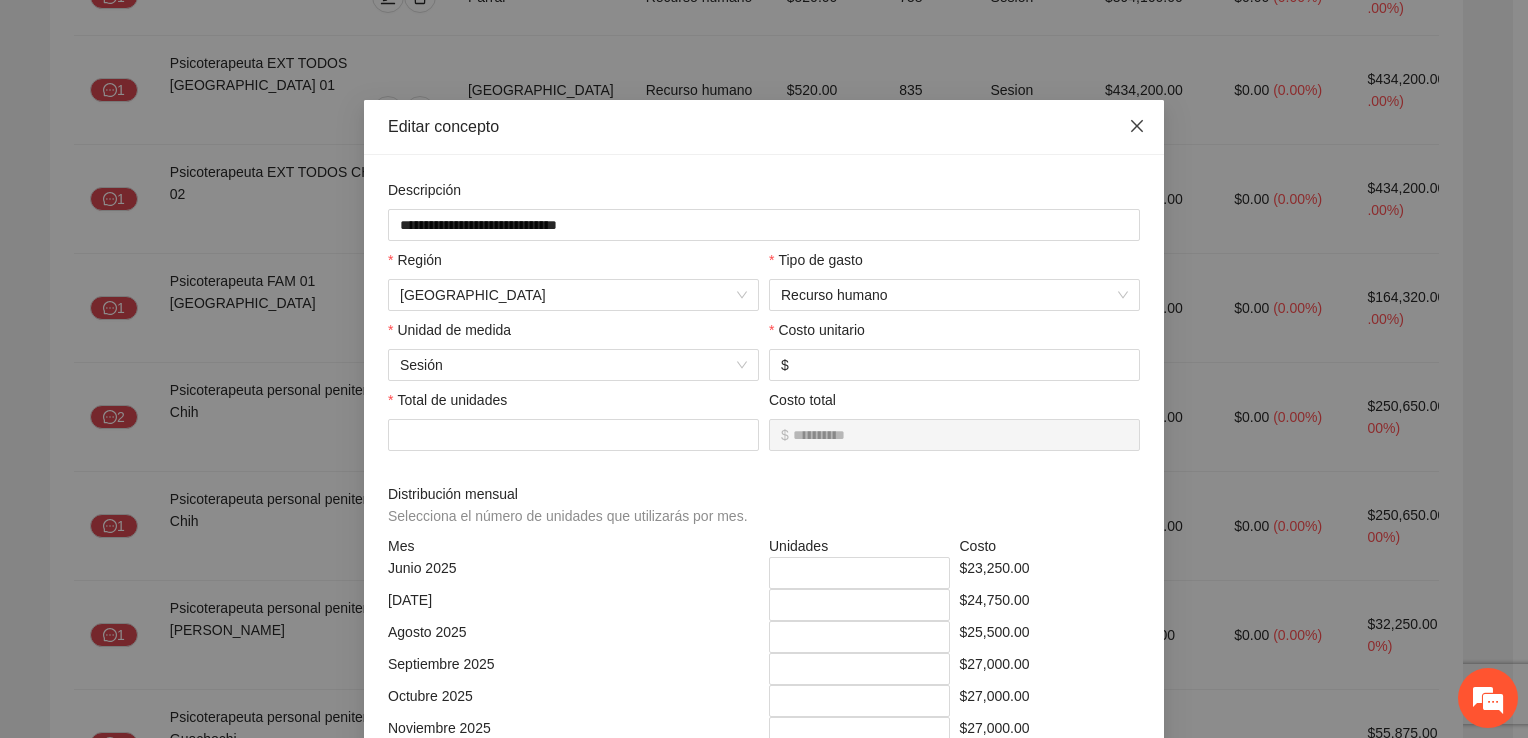 click 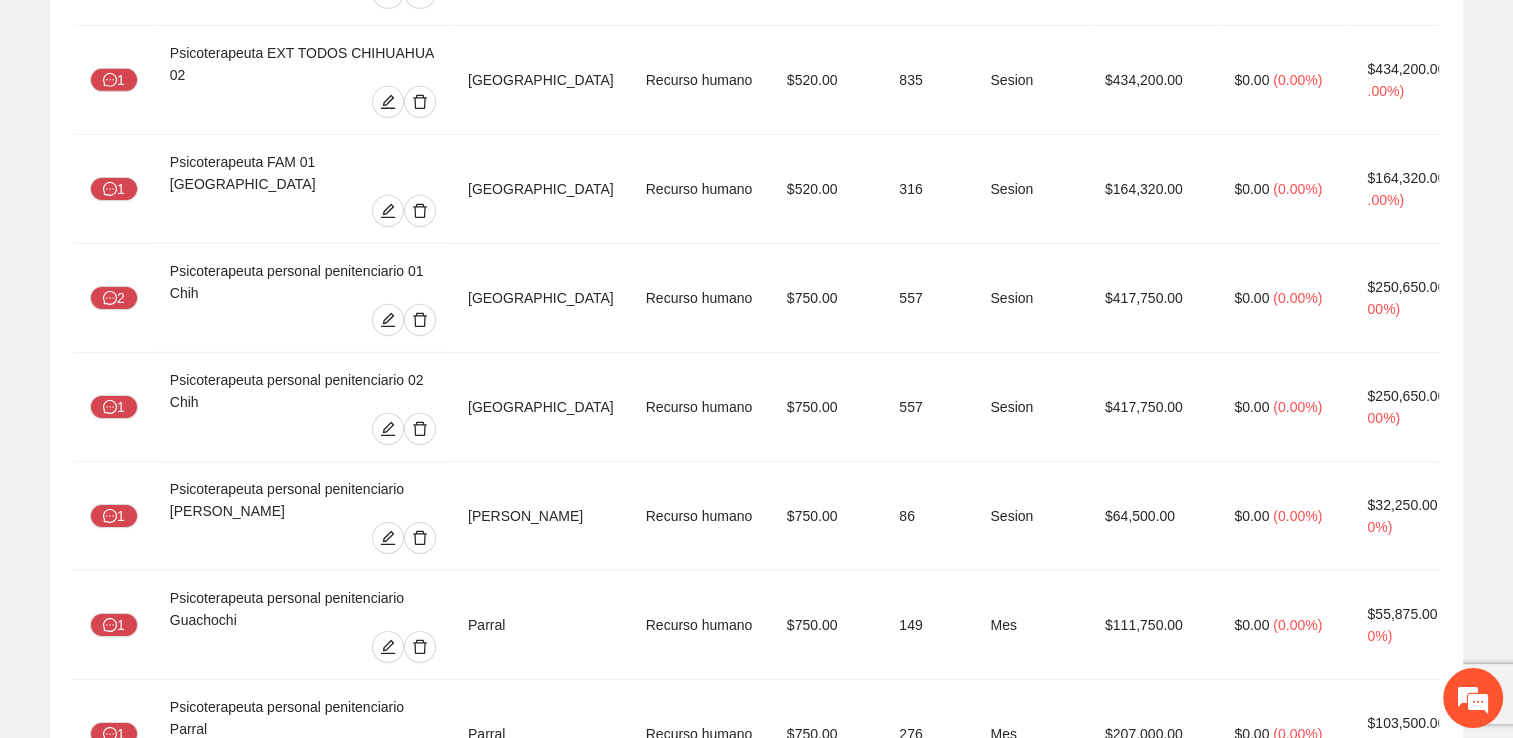 scroll, scrollTop: 6700, scrollLeft: 0, axis: vertical 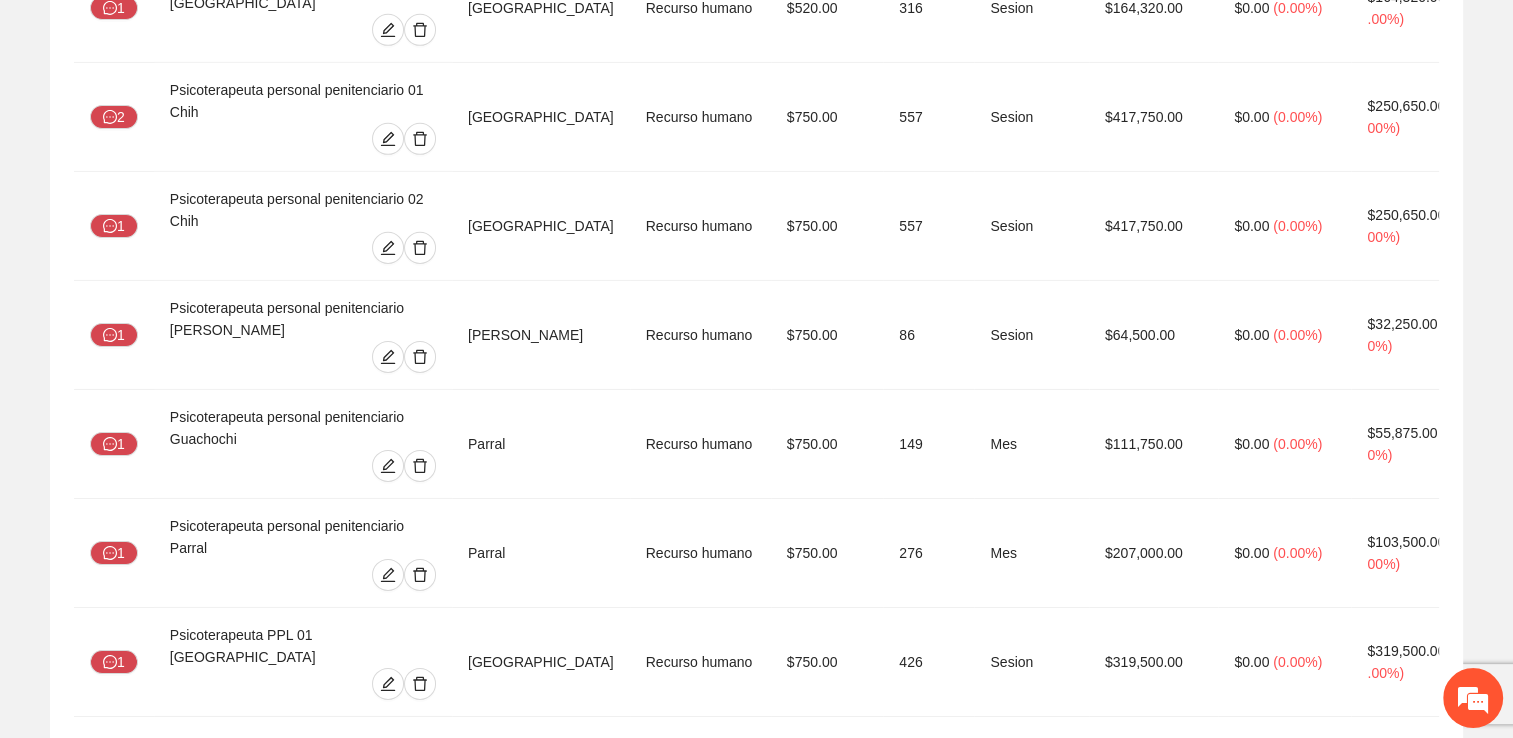 click 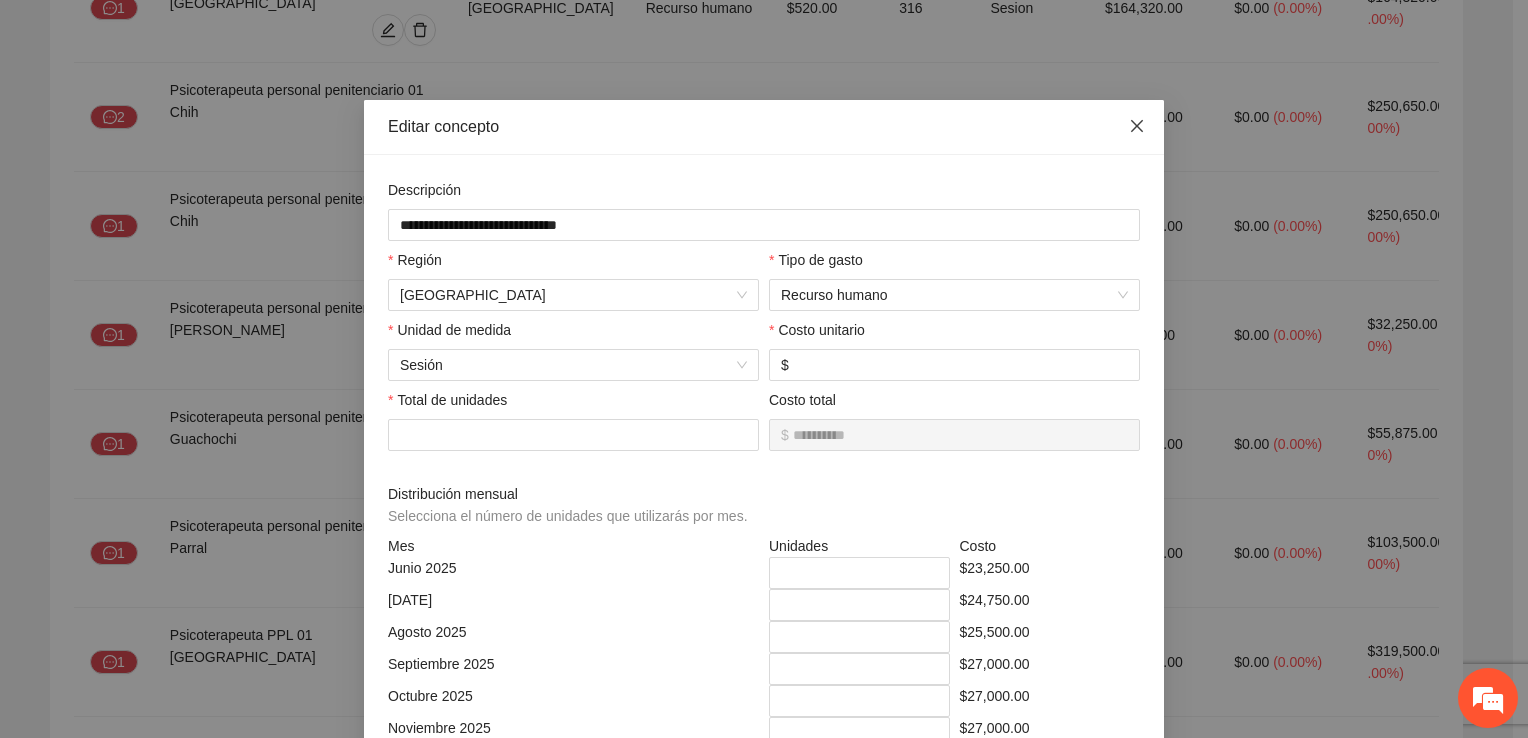 click 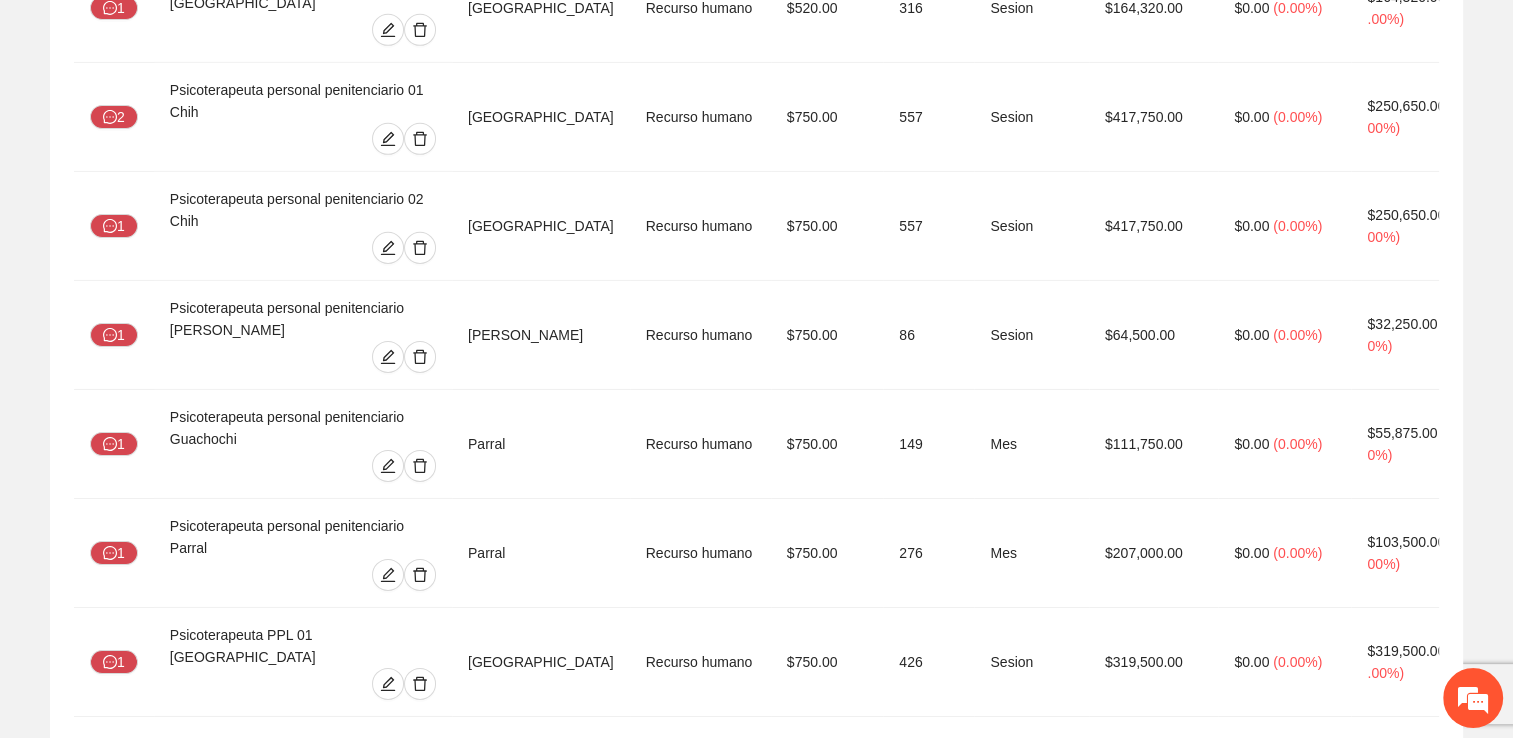 click 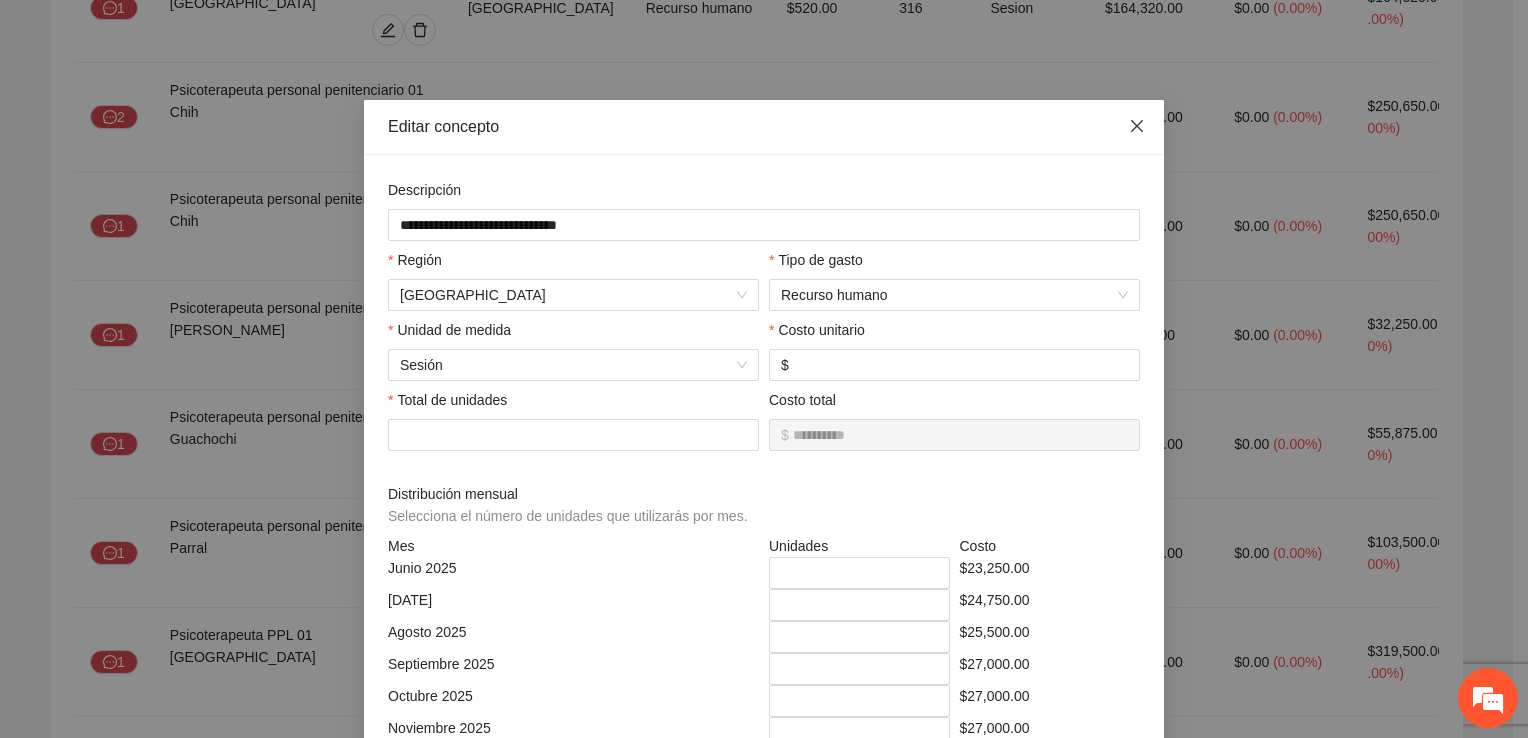 click 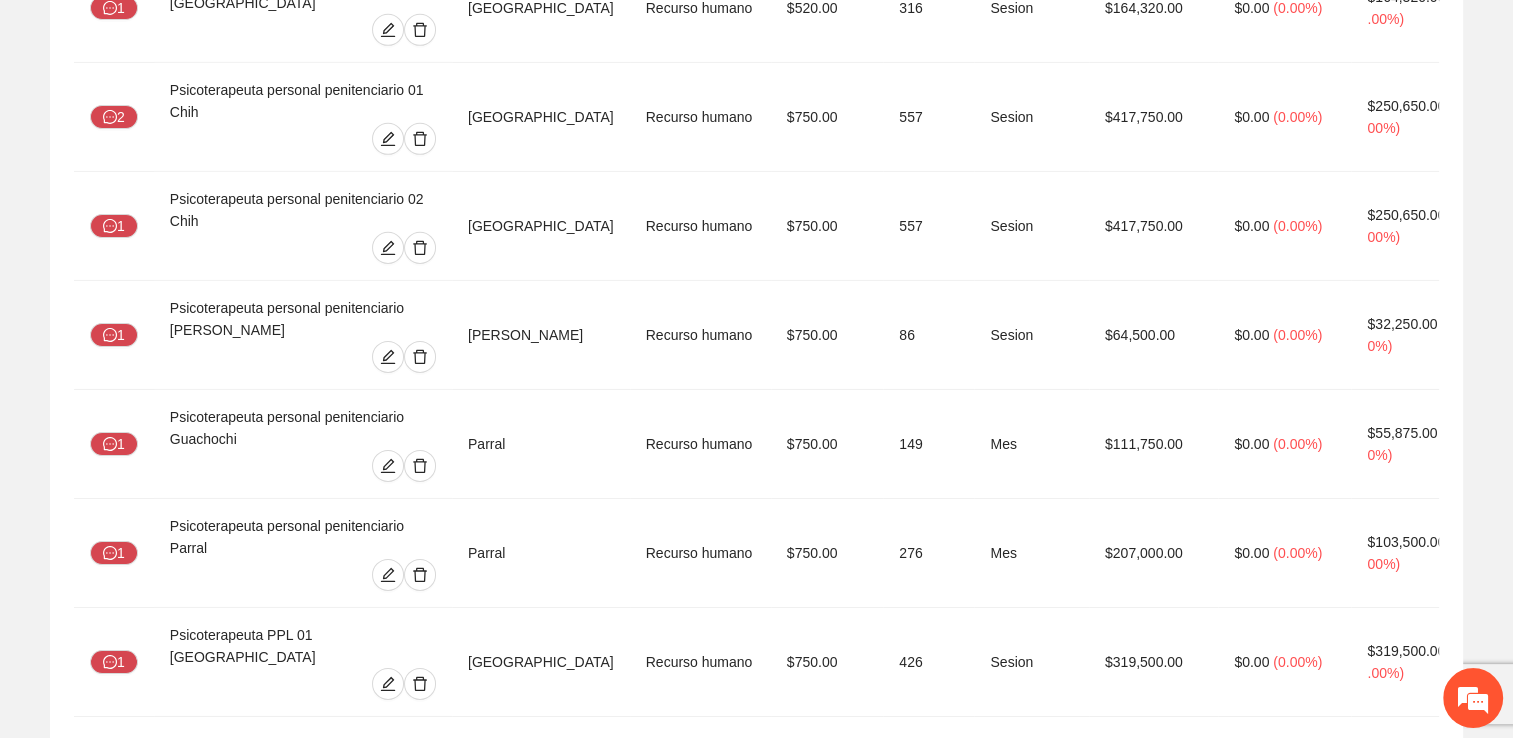 click 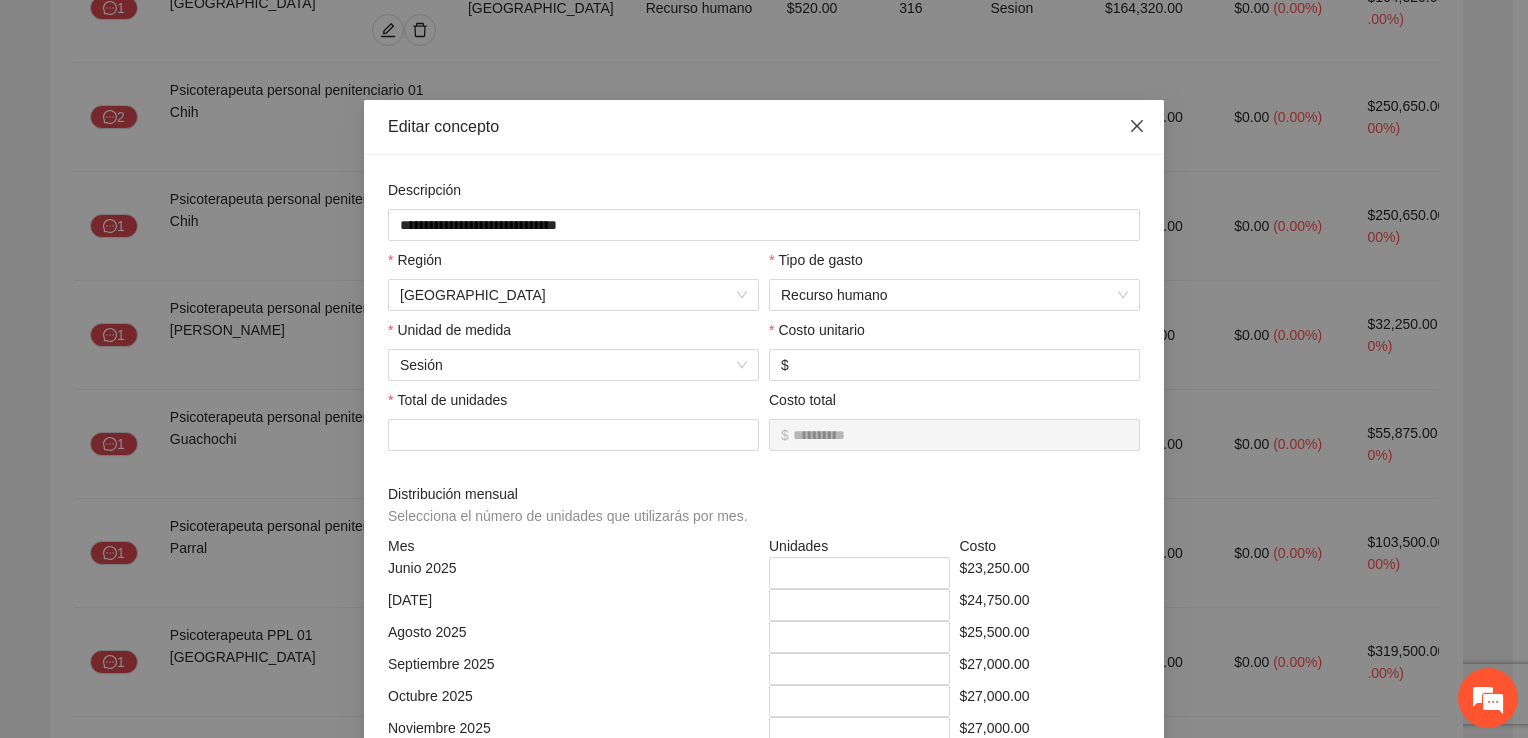 click 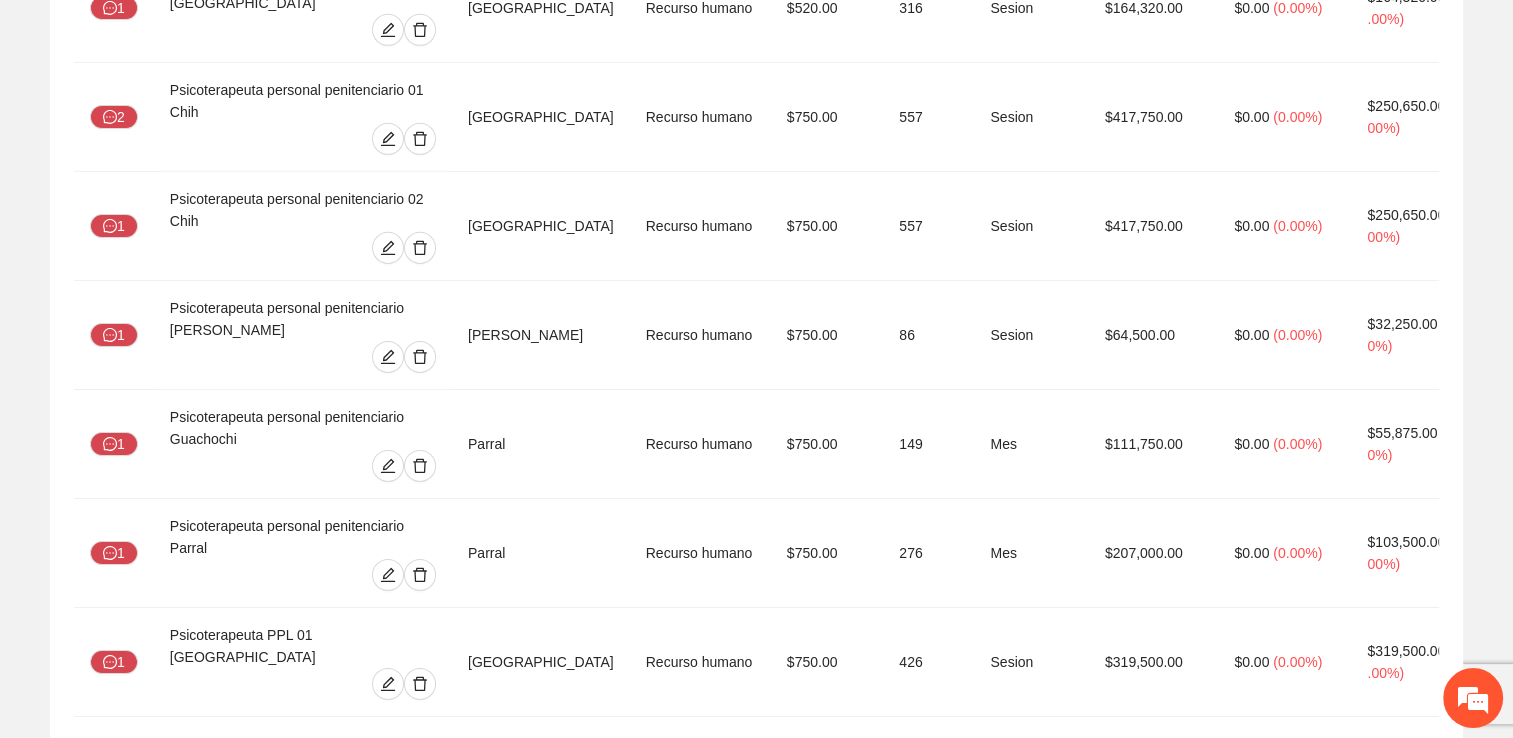 click at bounding box center [388, 880] 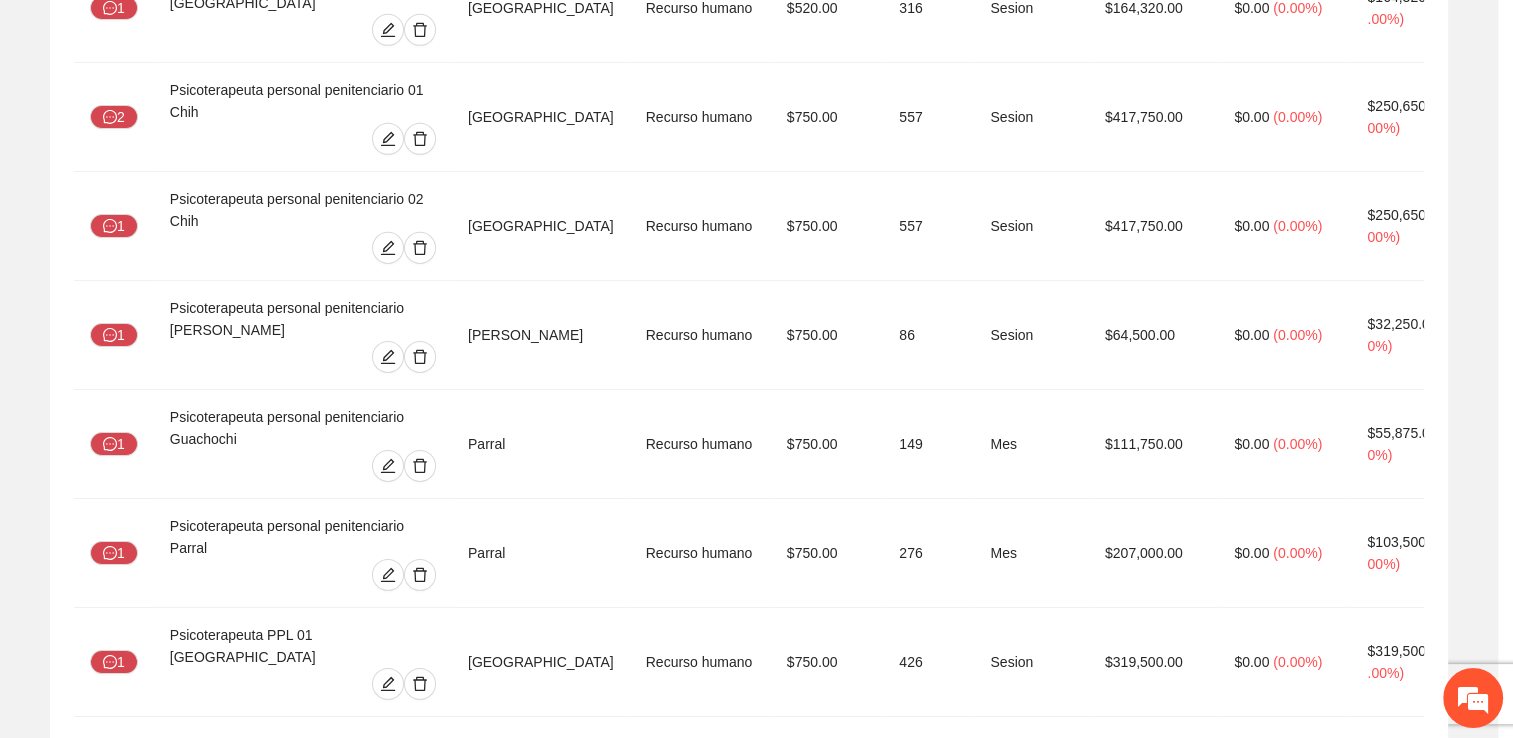 type on "**********" 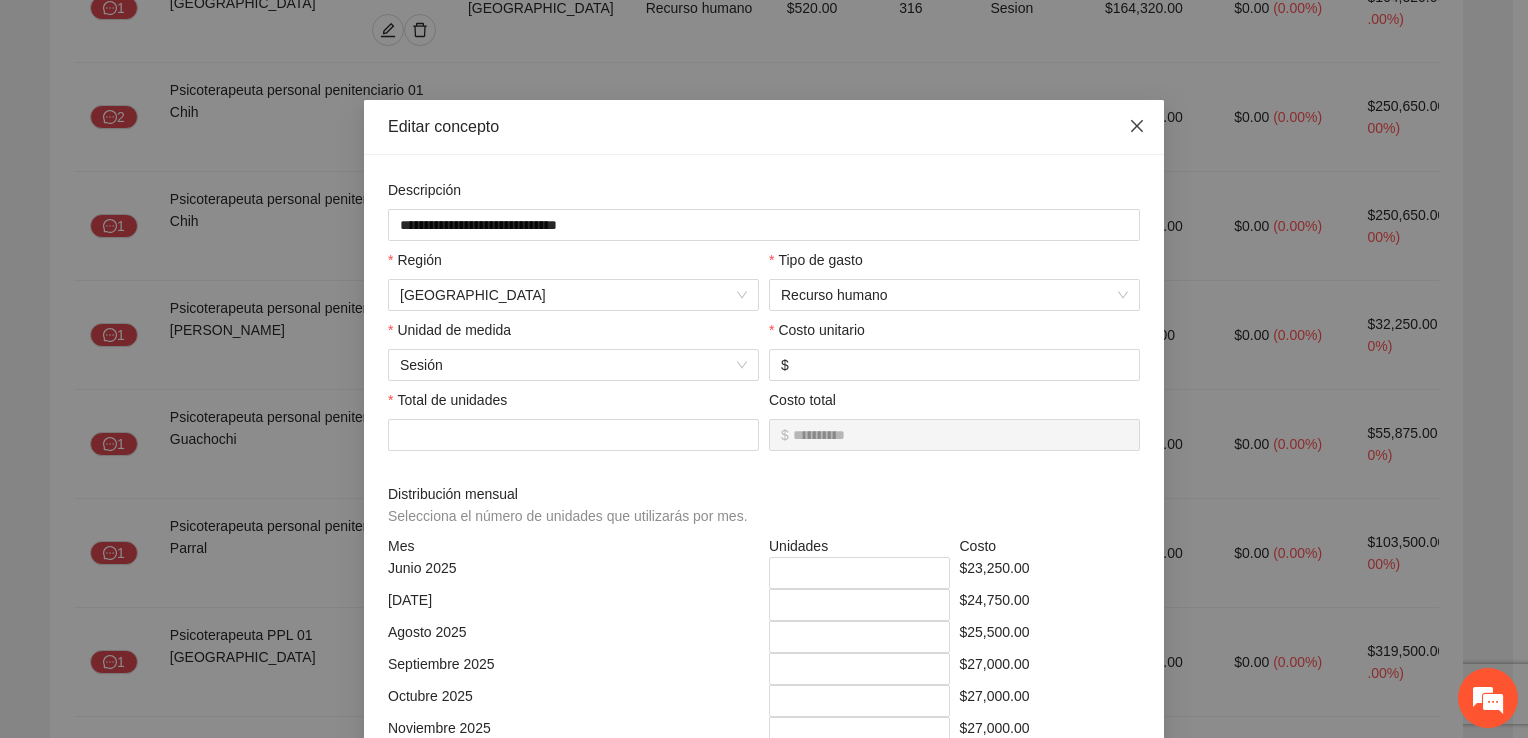 click 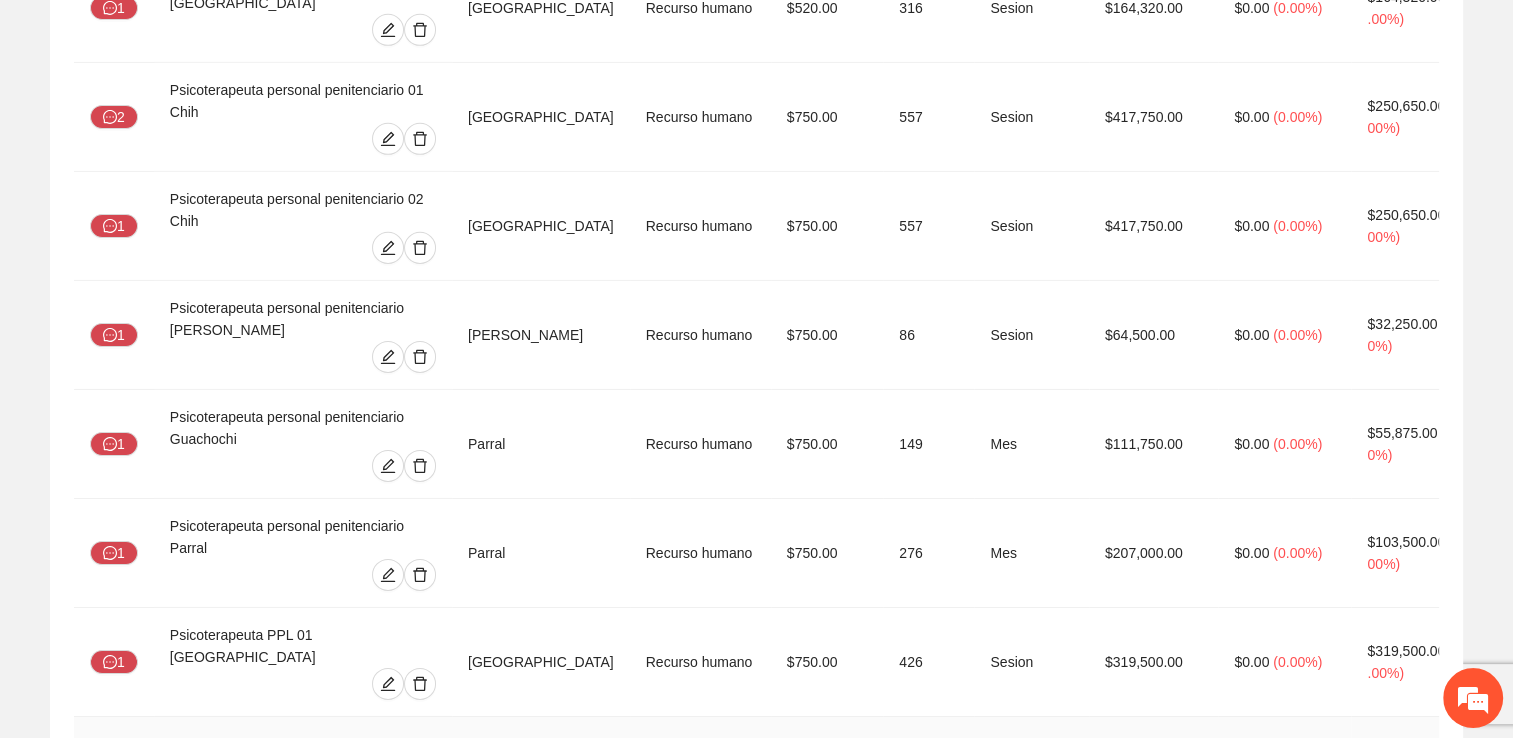 click 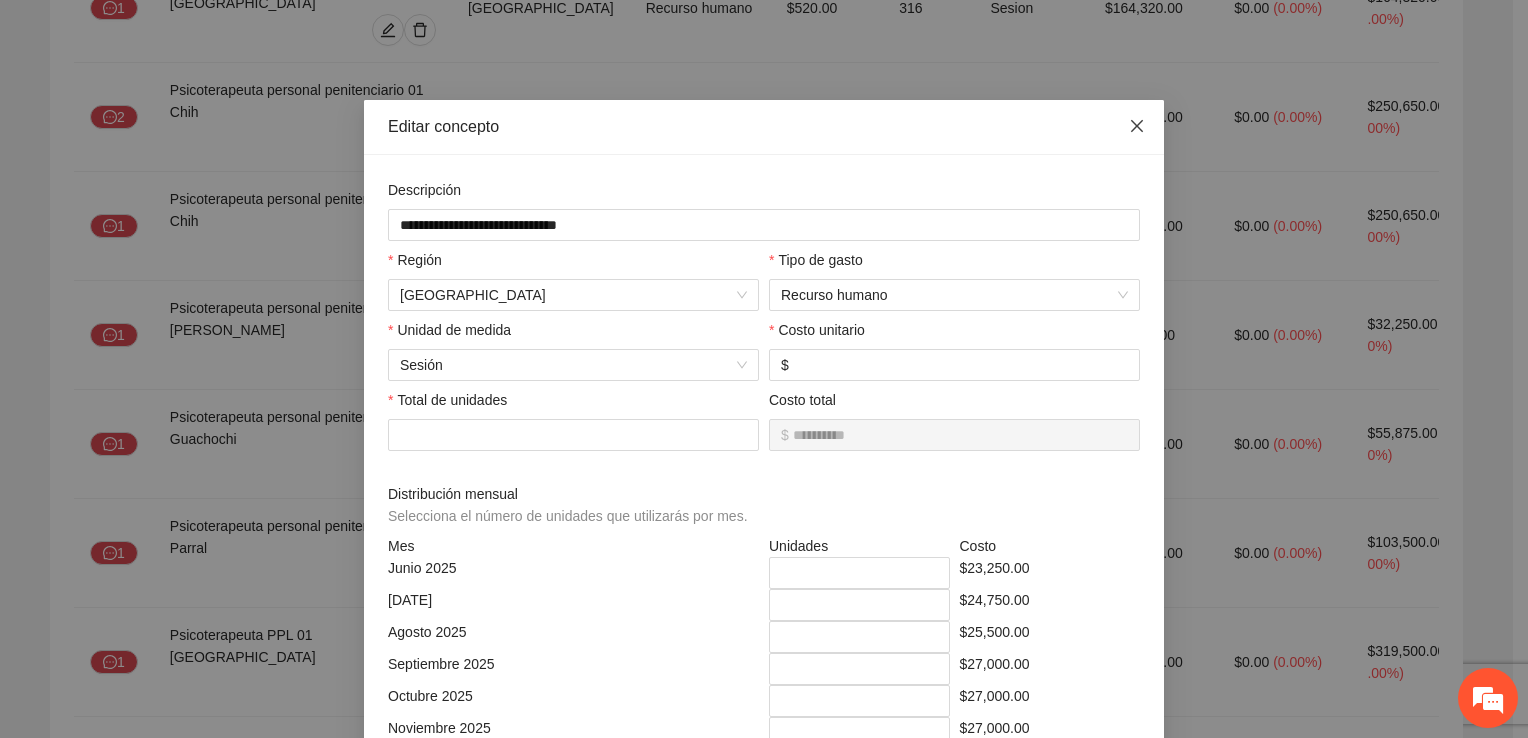 click at bounding box center (1137, 127) 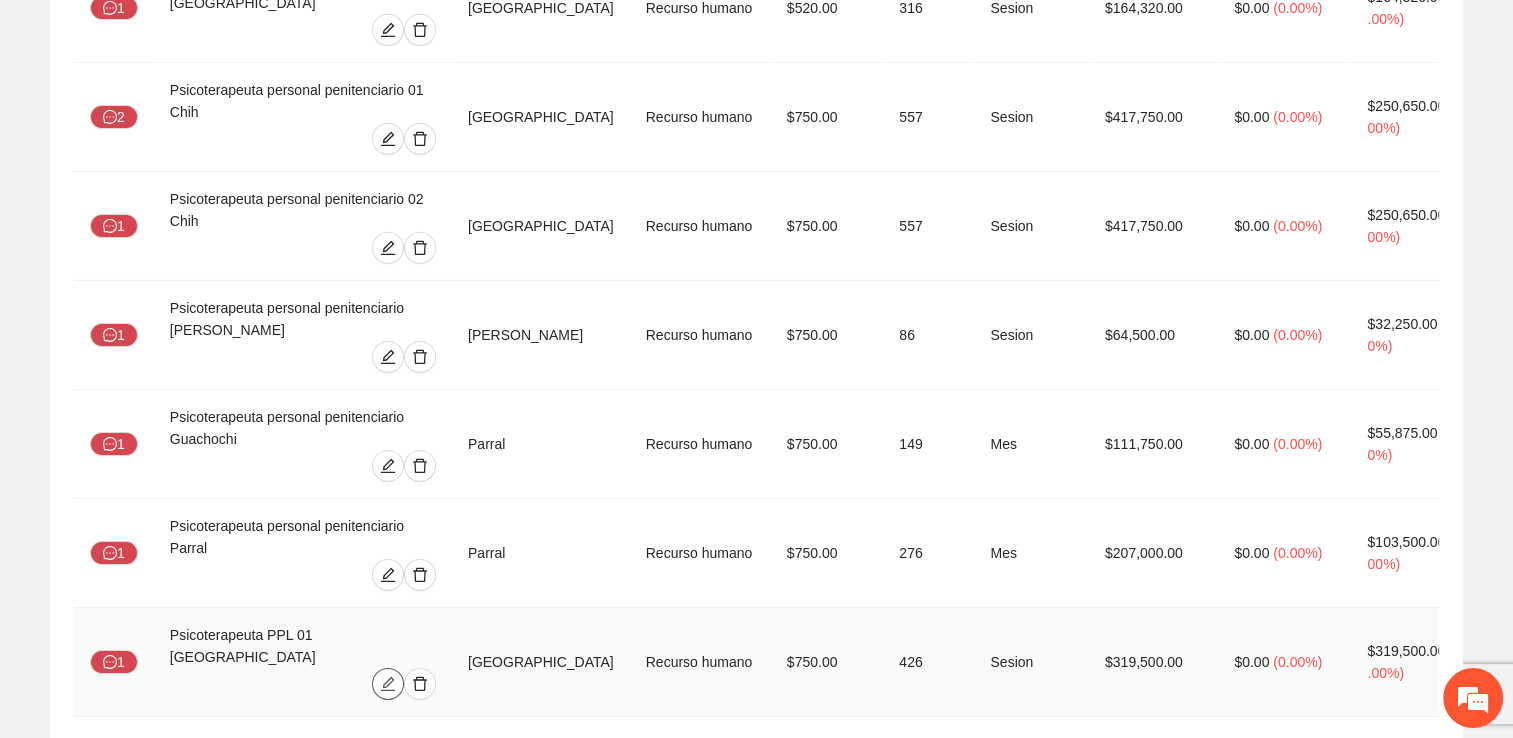 click 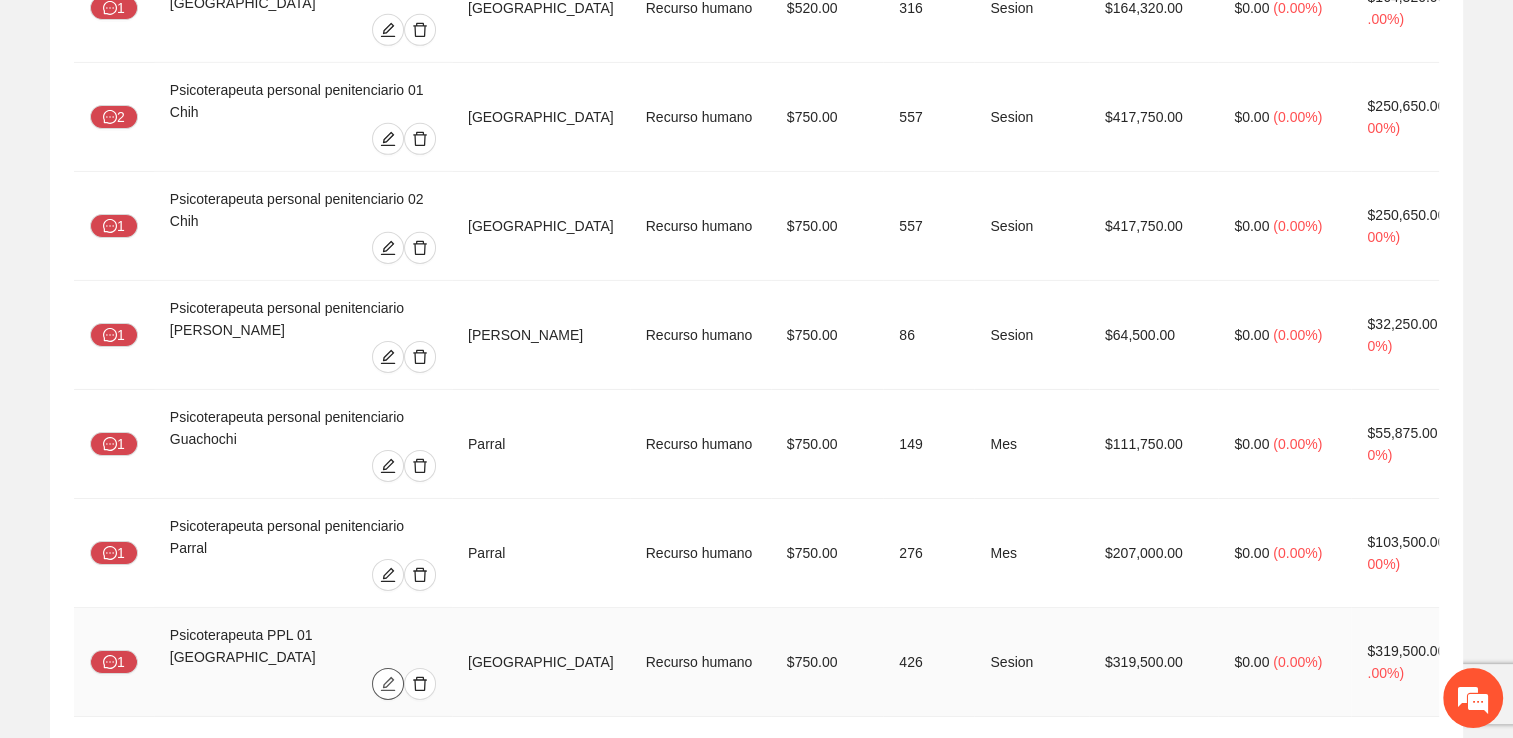 type on "**********" 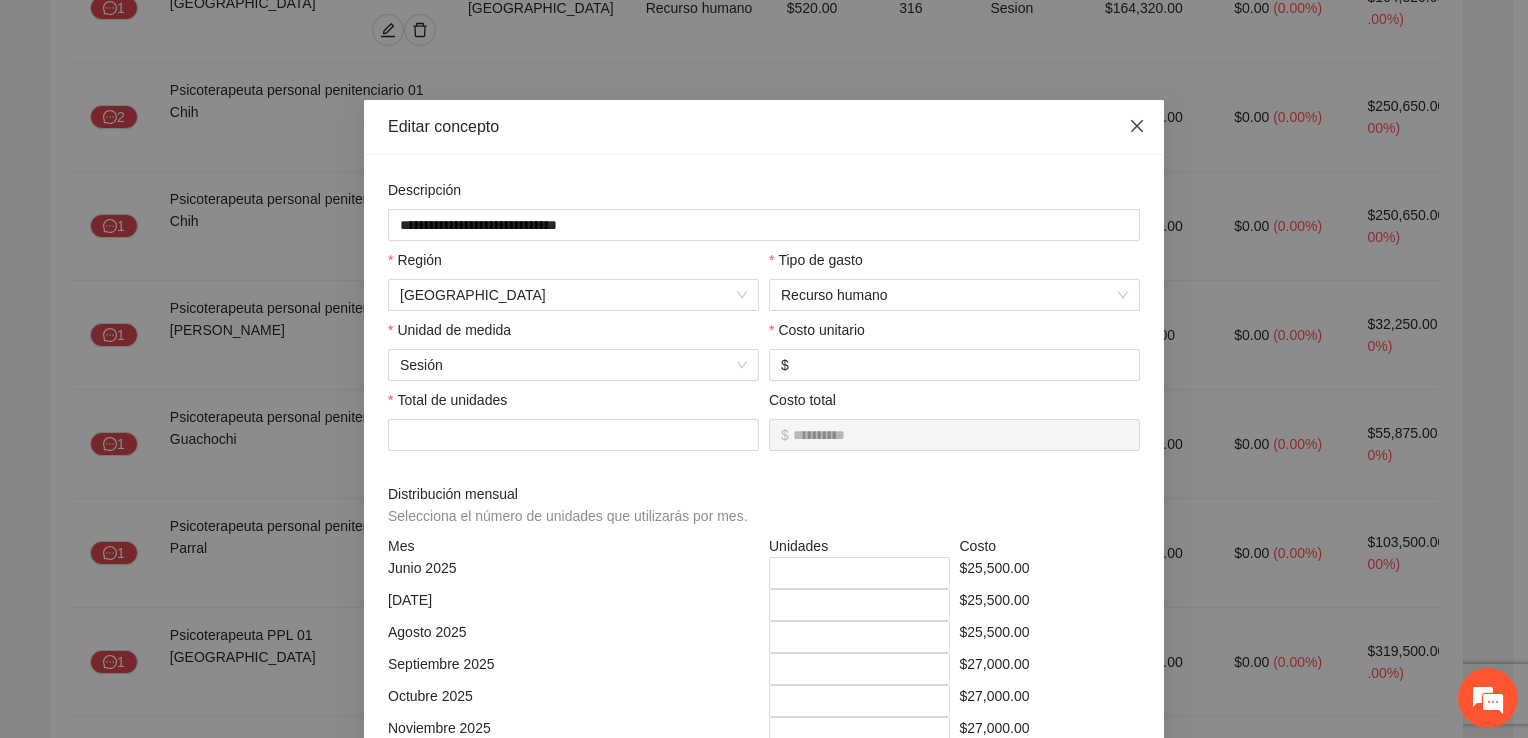 click at bounding box center [1137, 127] 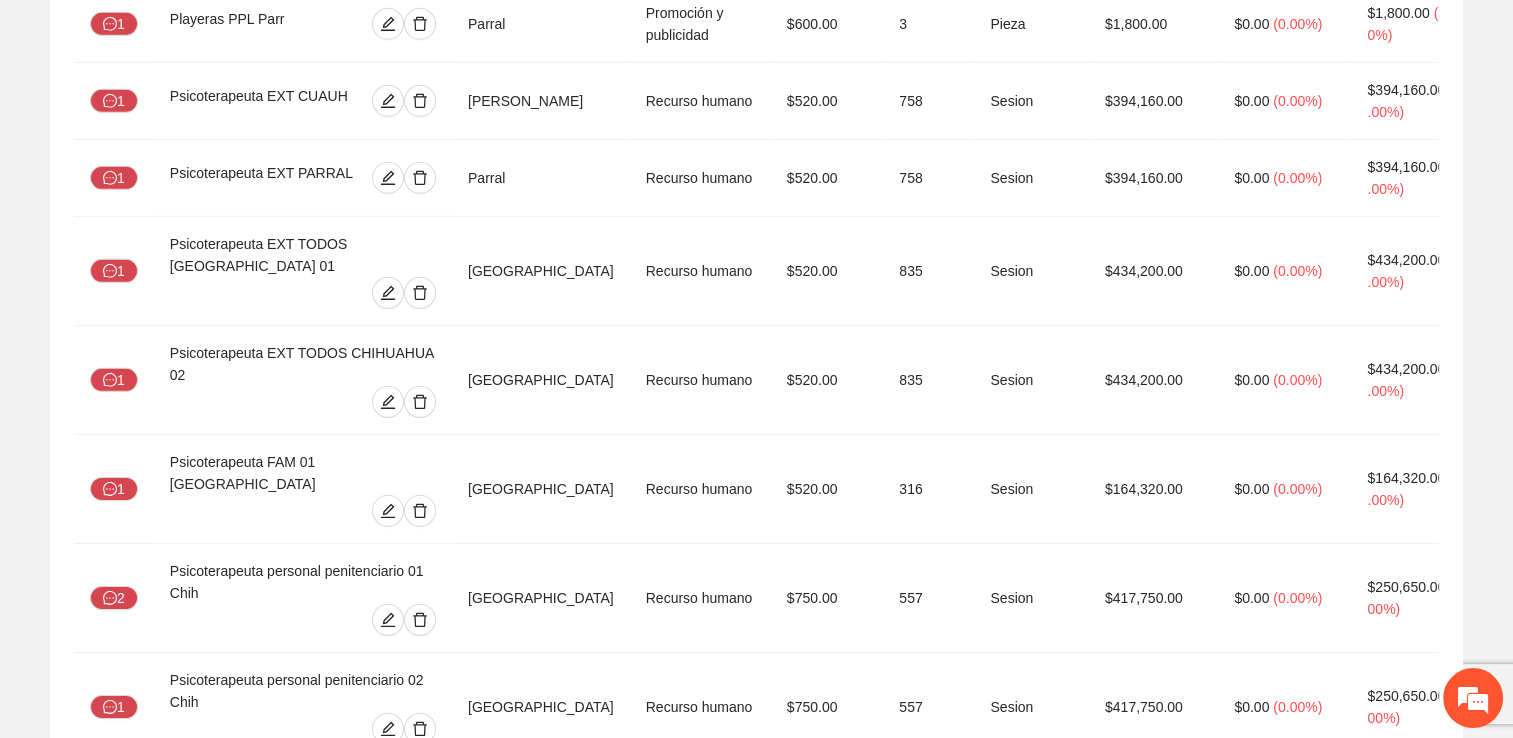 scroll, scrollTop: 6200, scrollLeft: 0, axis: vertical 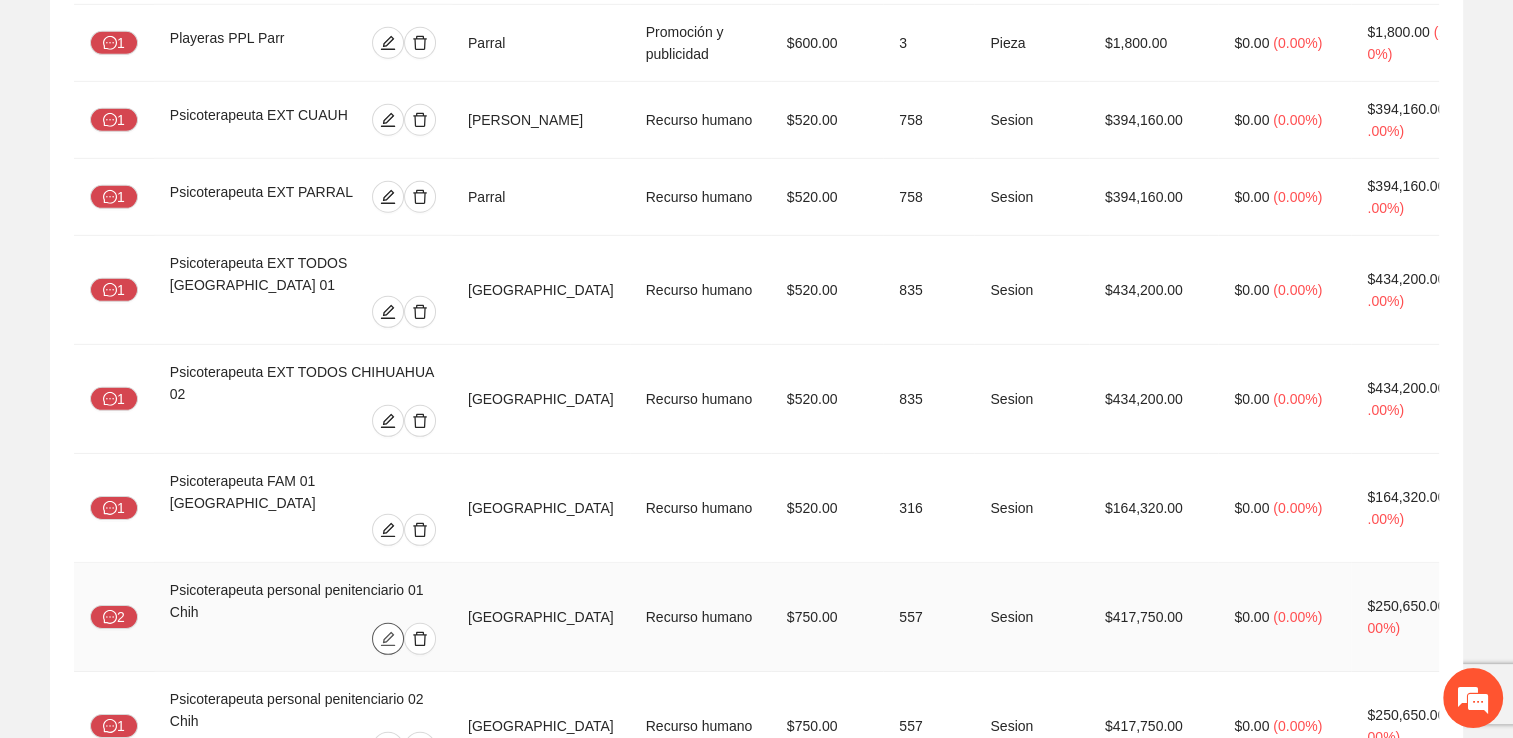 click 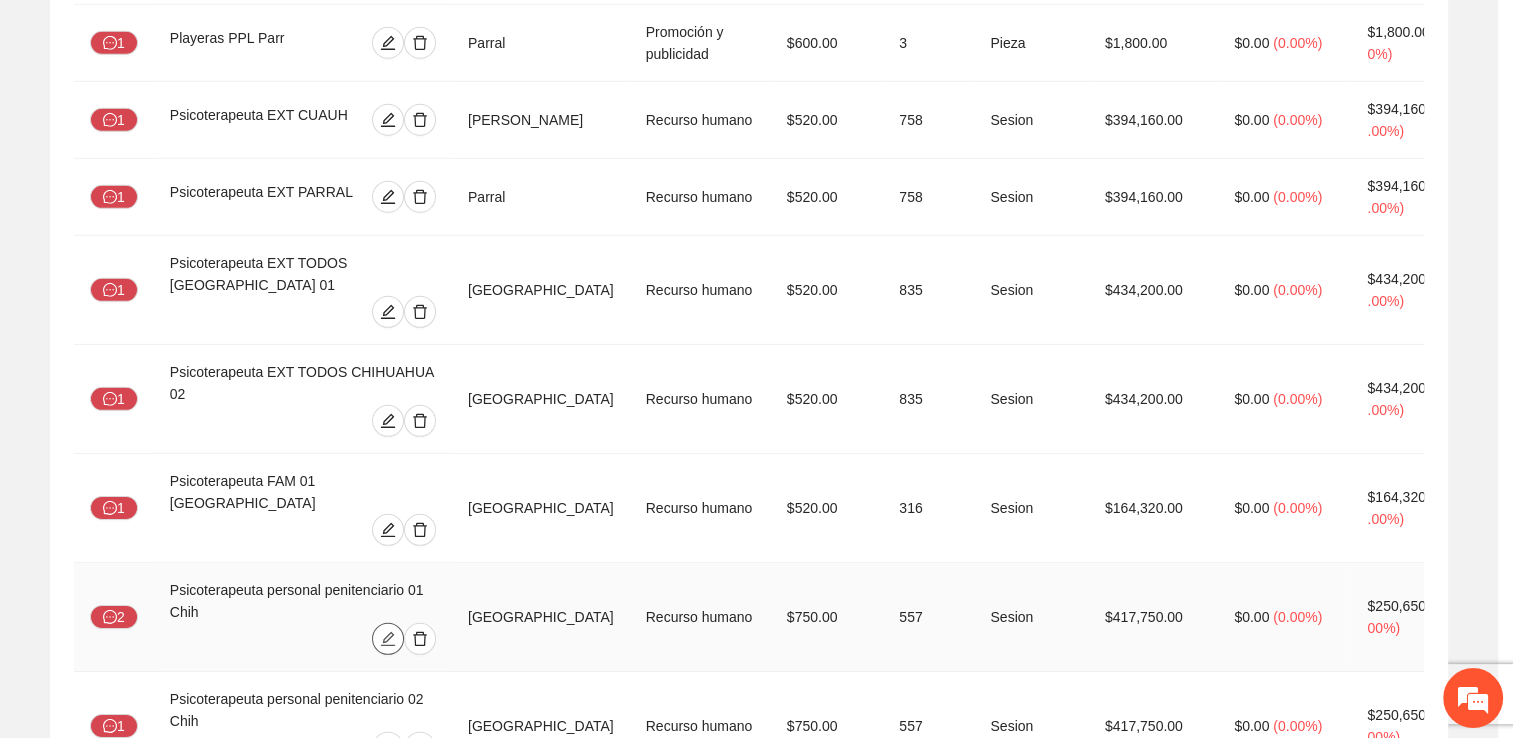 type on "**********" 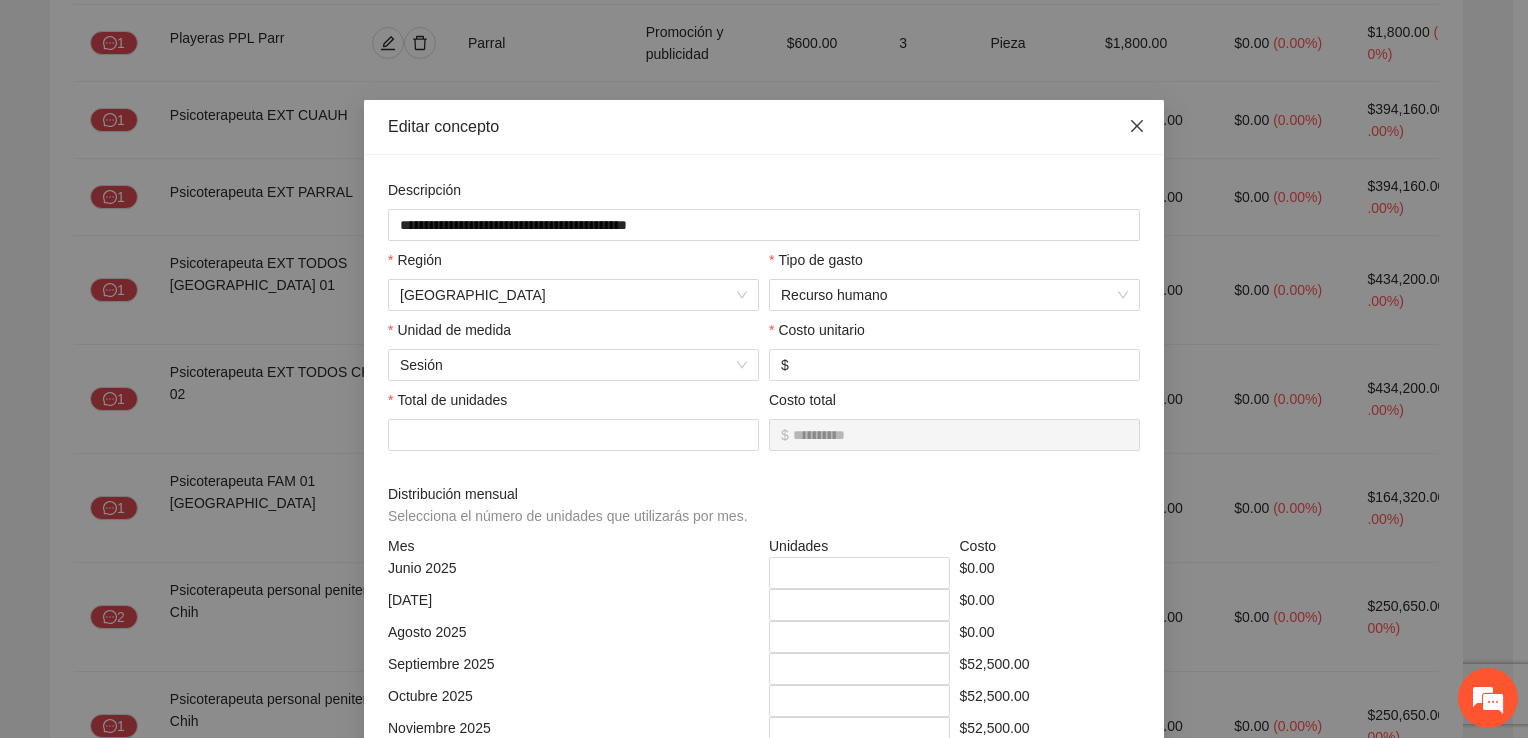 click 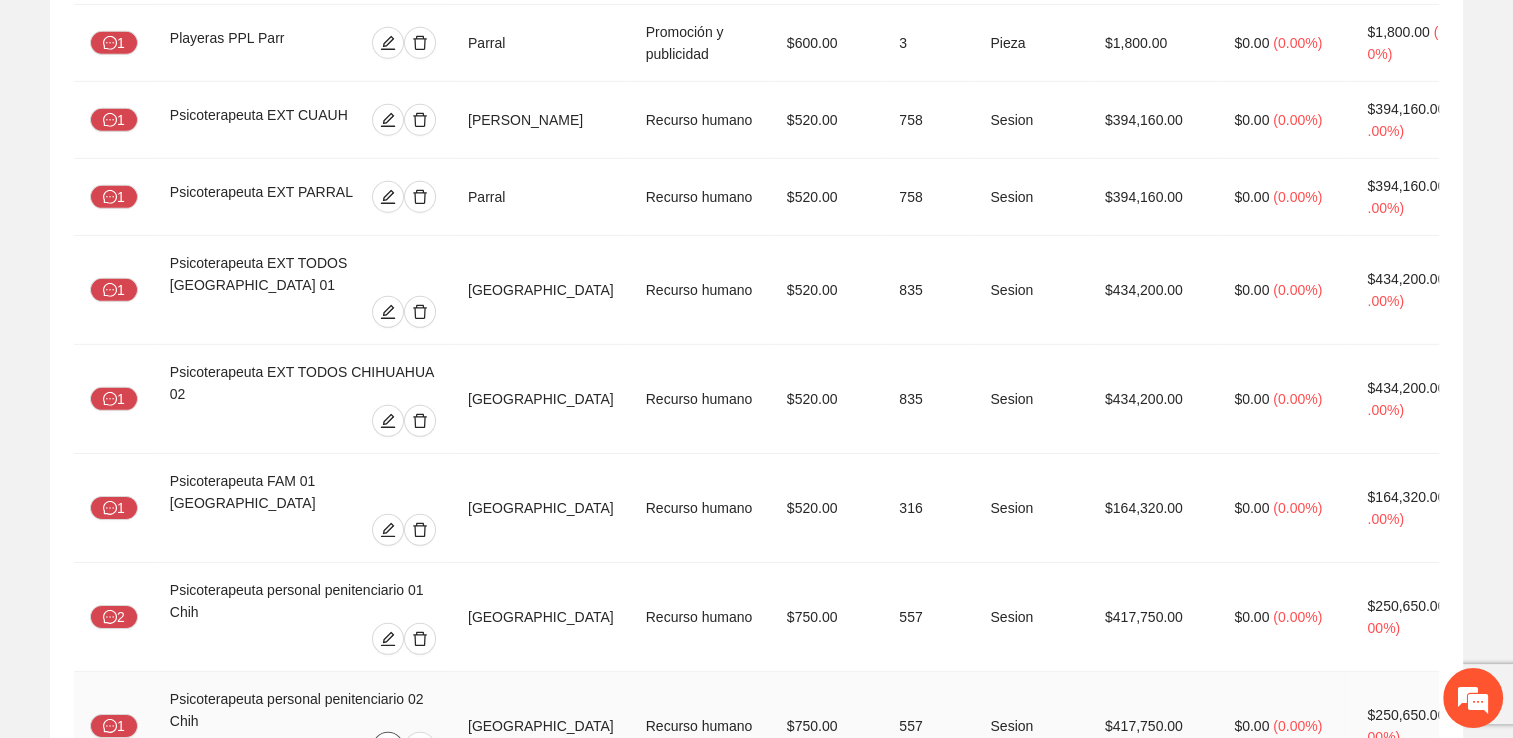 click 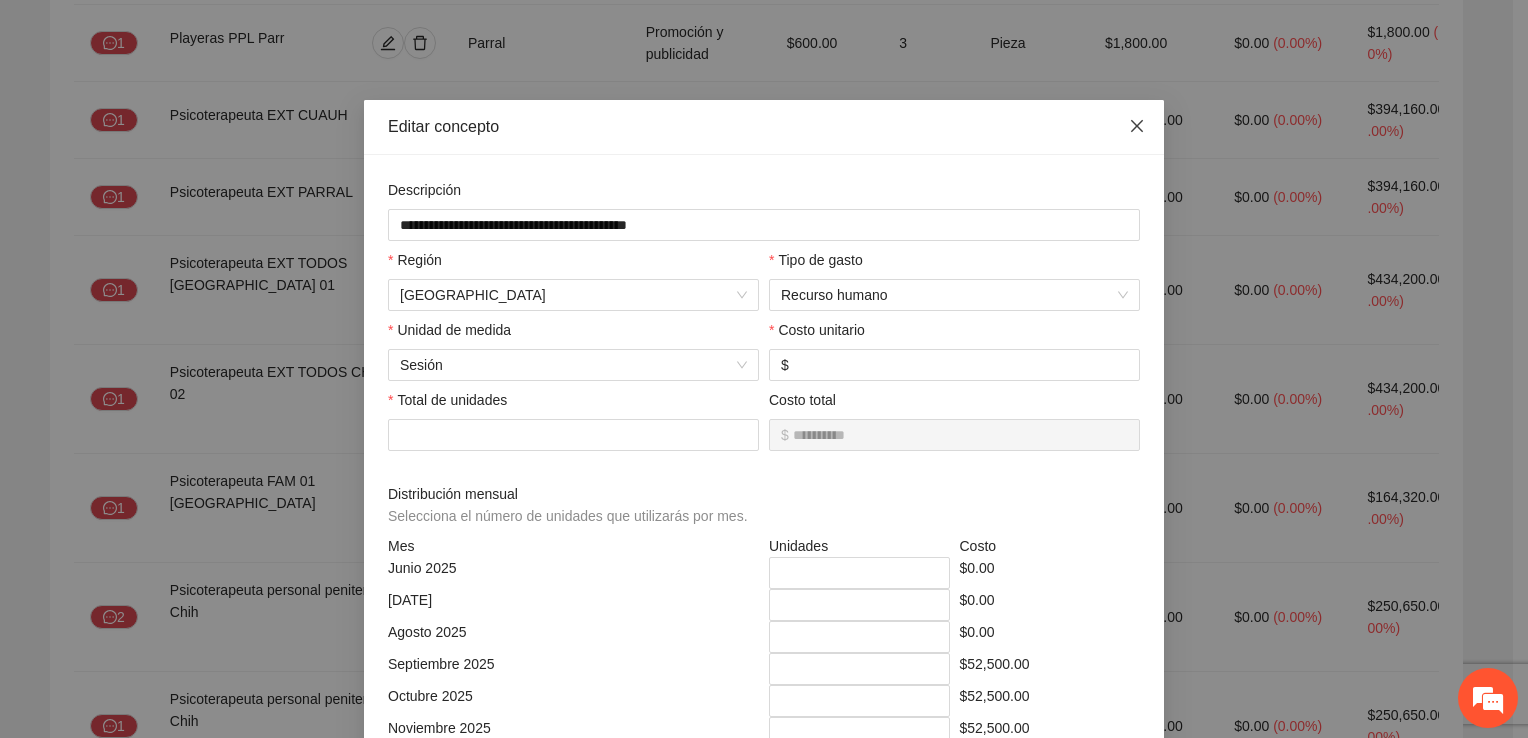 click at bounding box center [1137, 127] 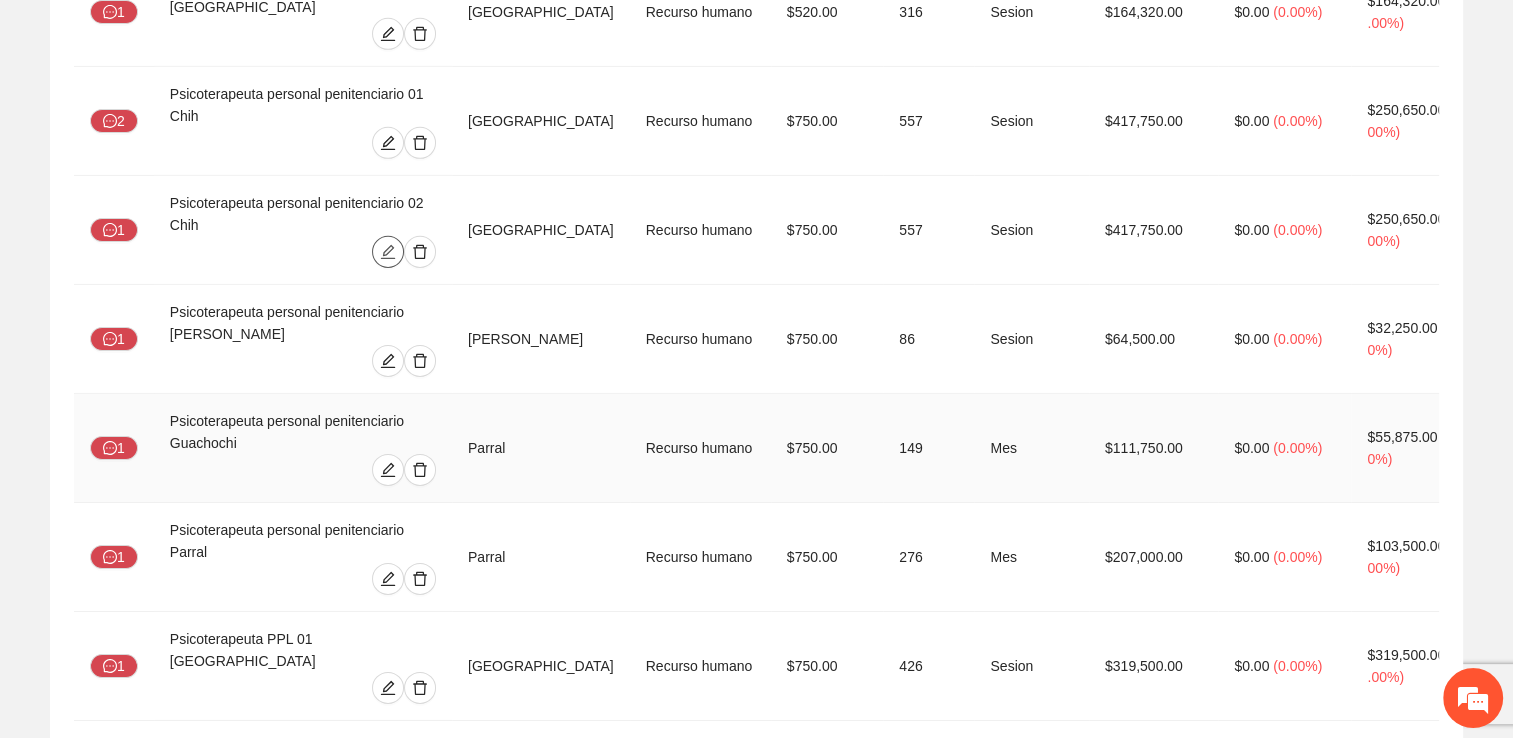 scroll, scrollTop: 6700, scrollLeft: 0, axis: vertical 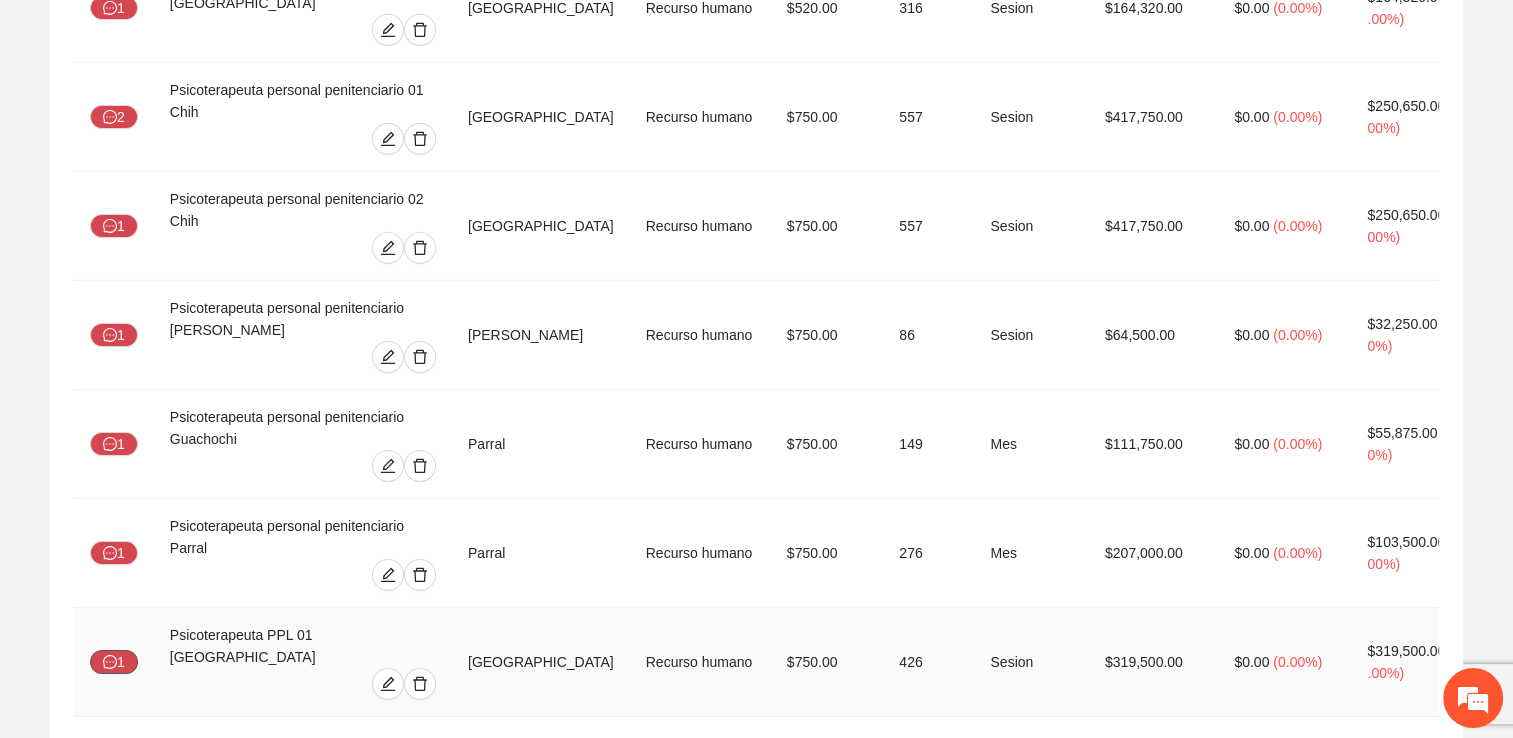 click on "1" at bounding box center (114, 662) 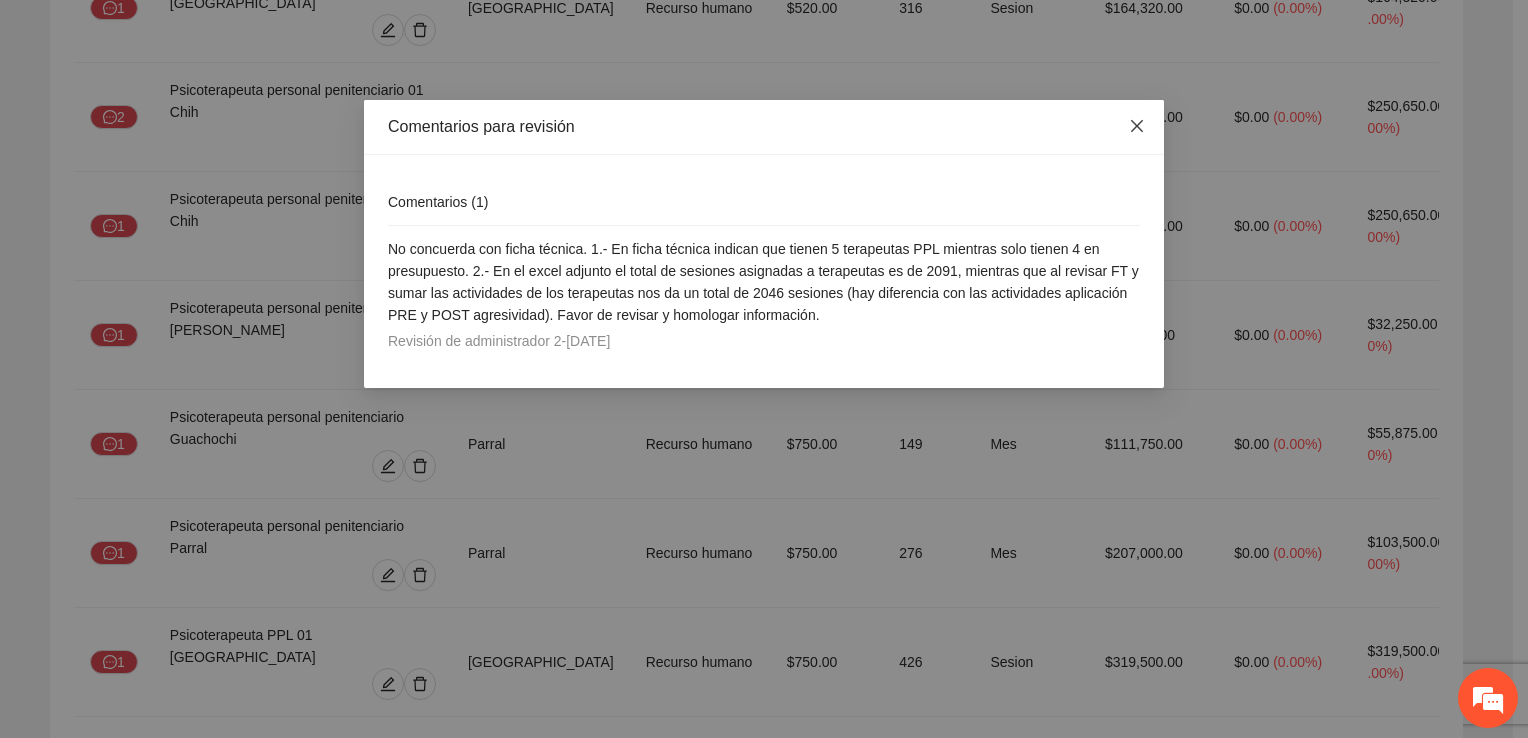 click at bounding box center [1137, 127] 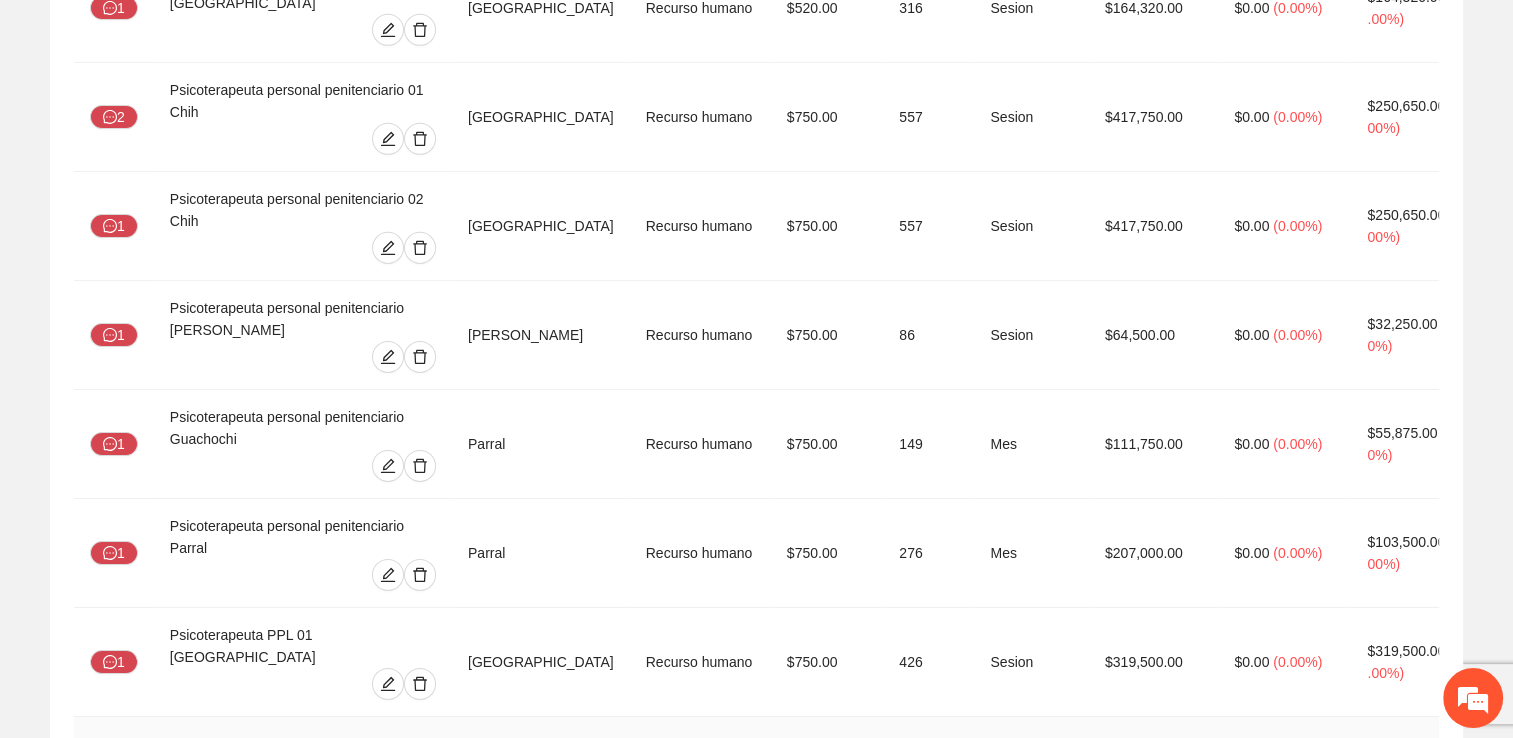 click 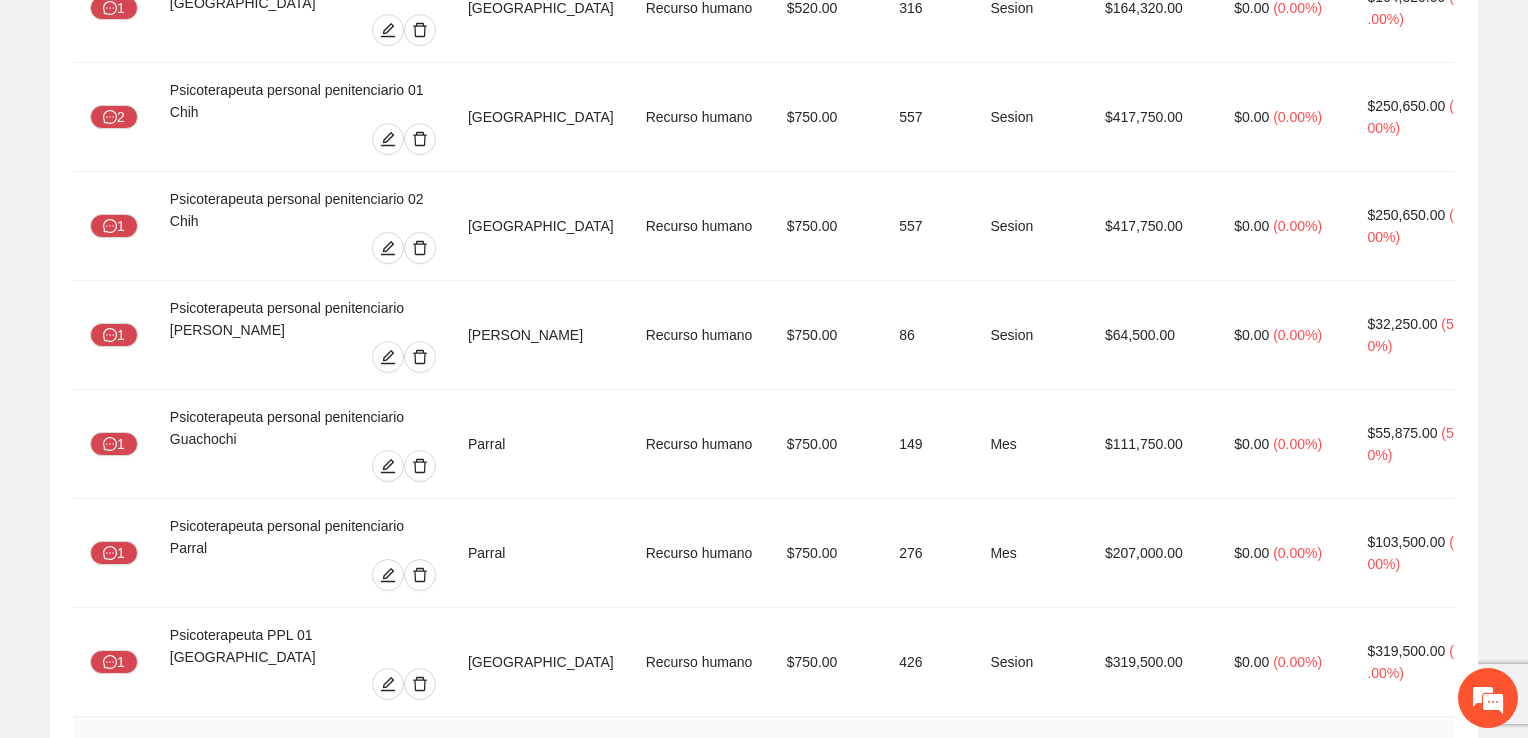 type on "**********" 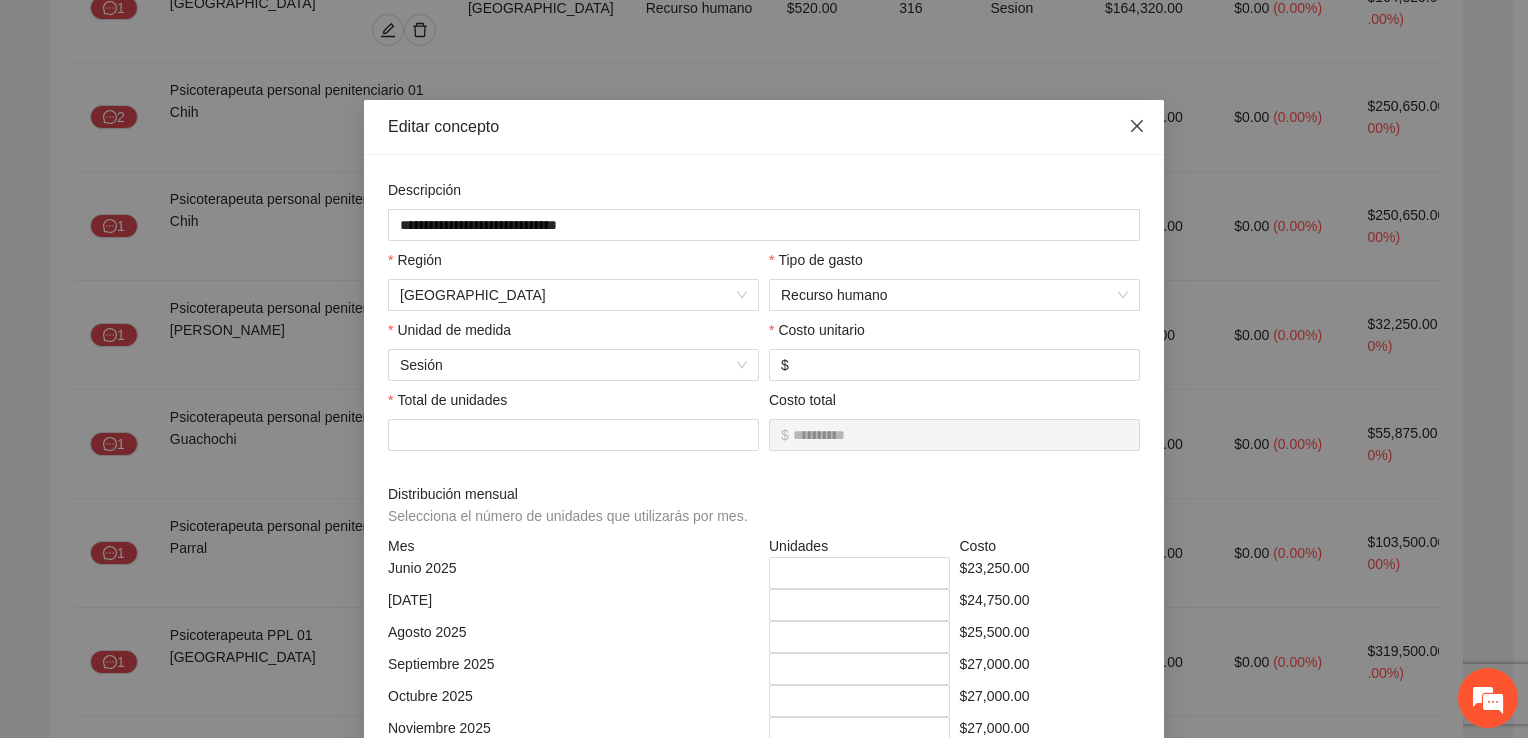 click 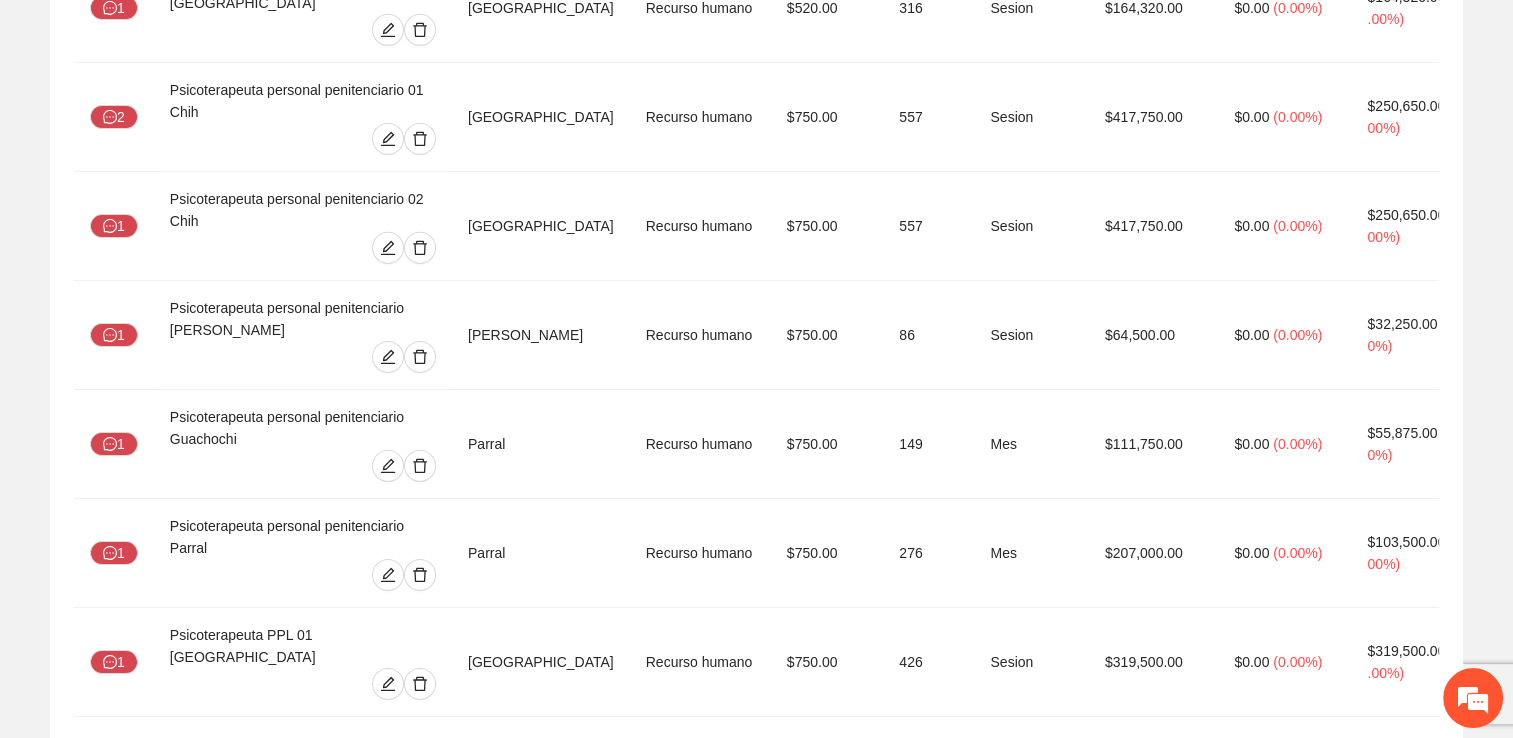 click 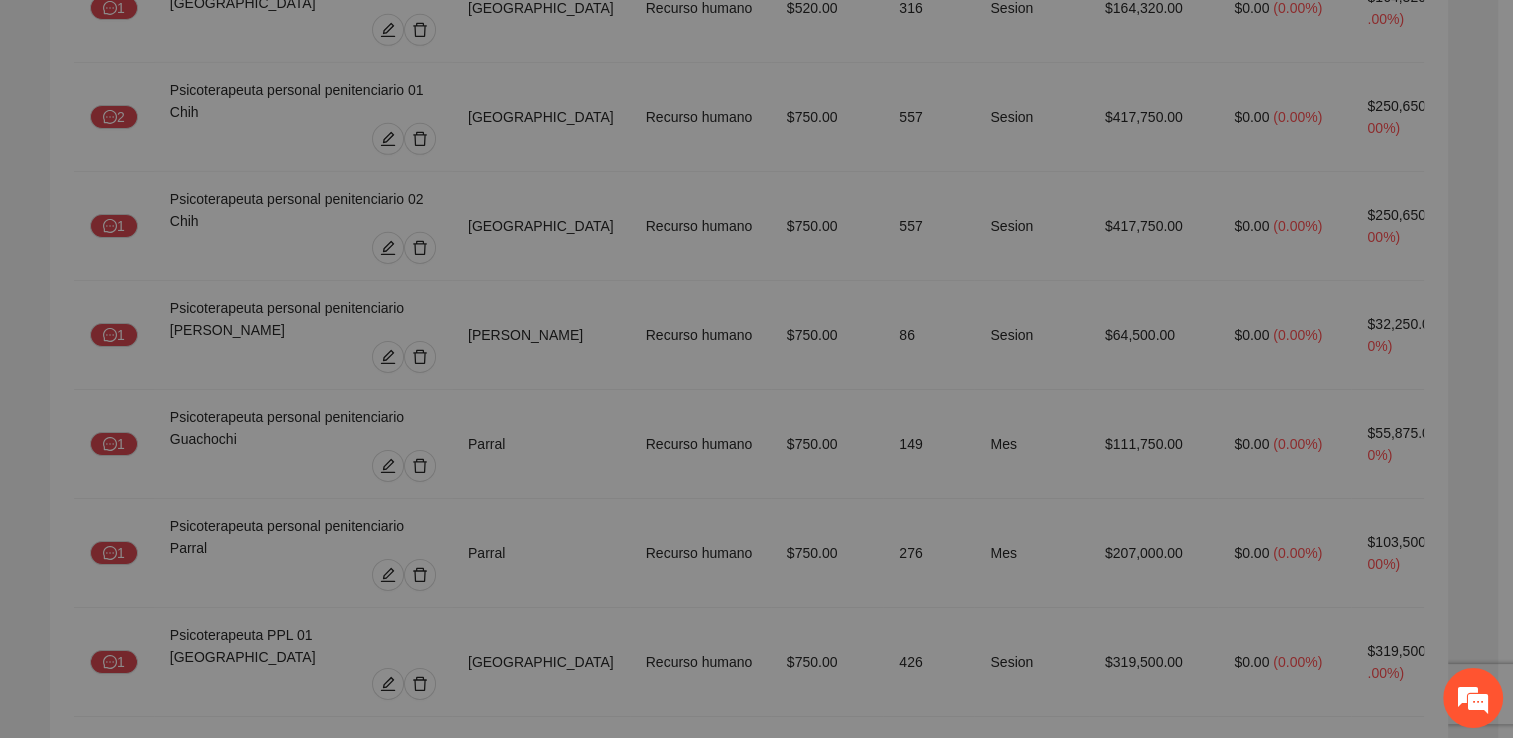 type on "**********" 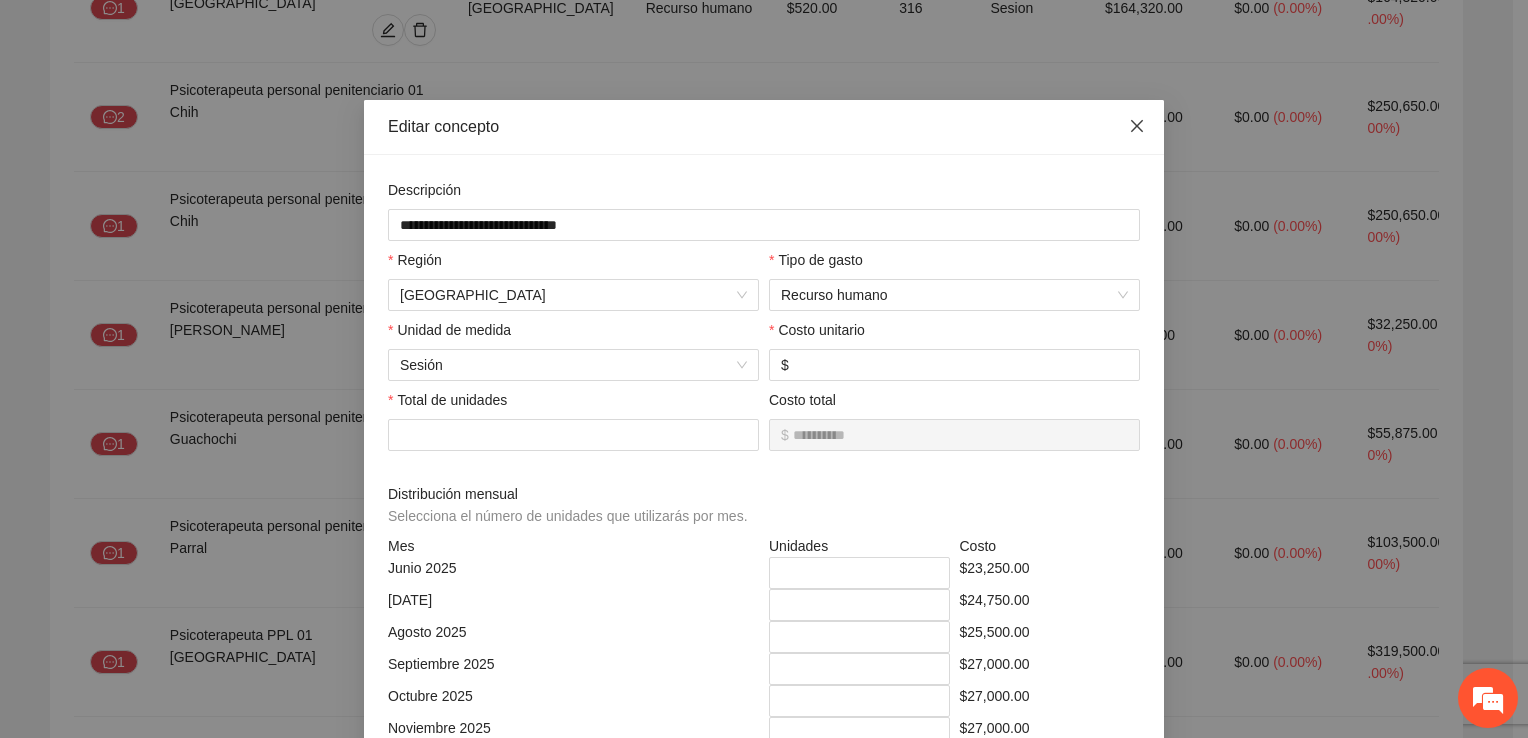 click 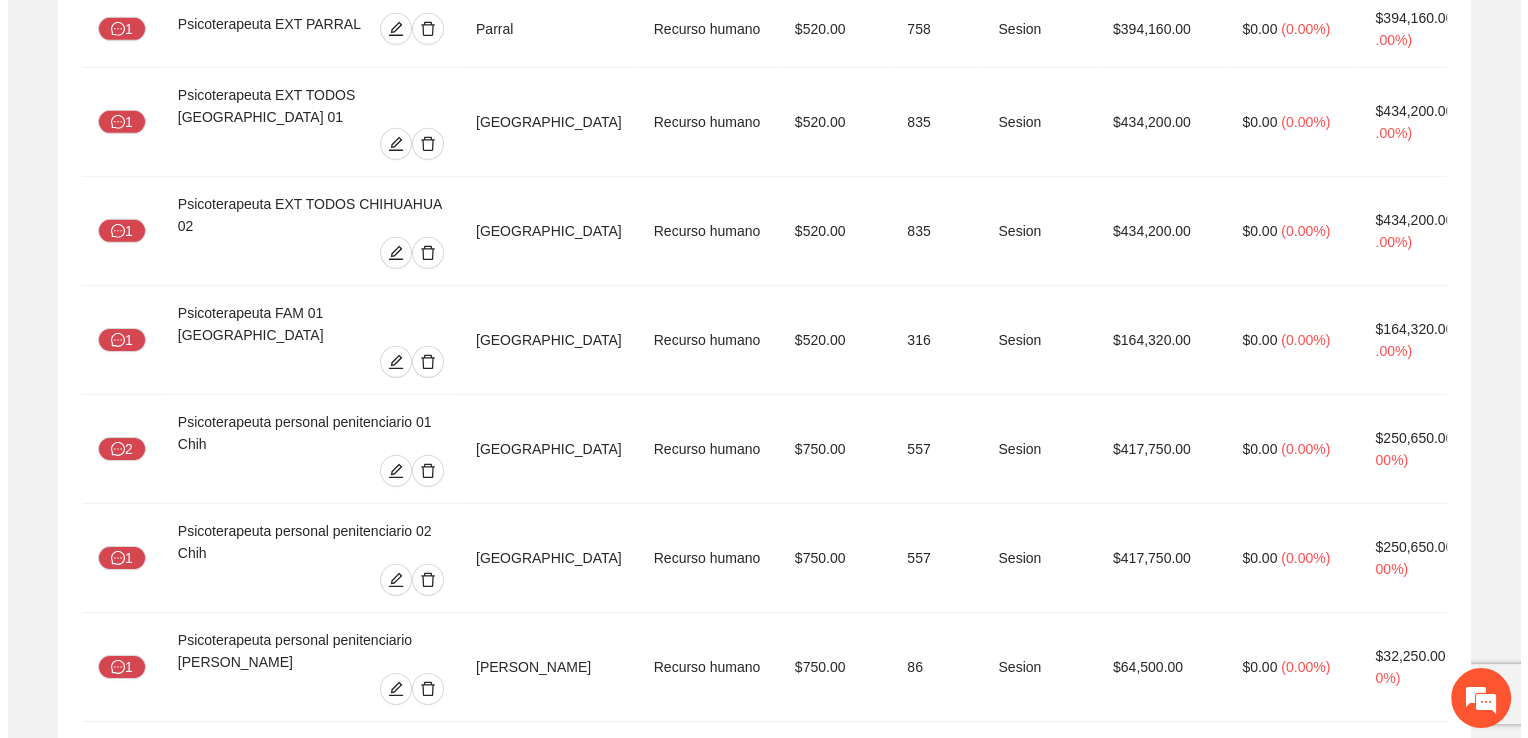 scroll, scrollTop: 6300, scrollLeft: 0, axis: vertical 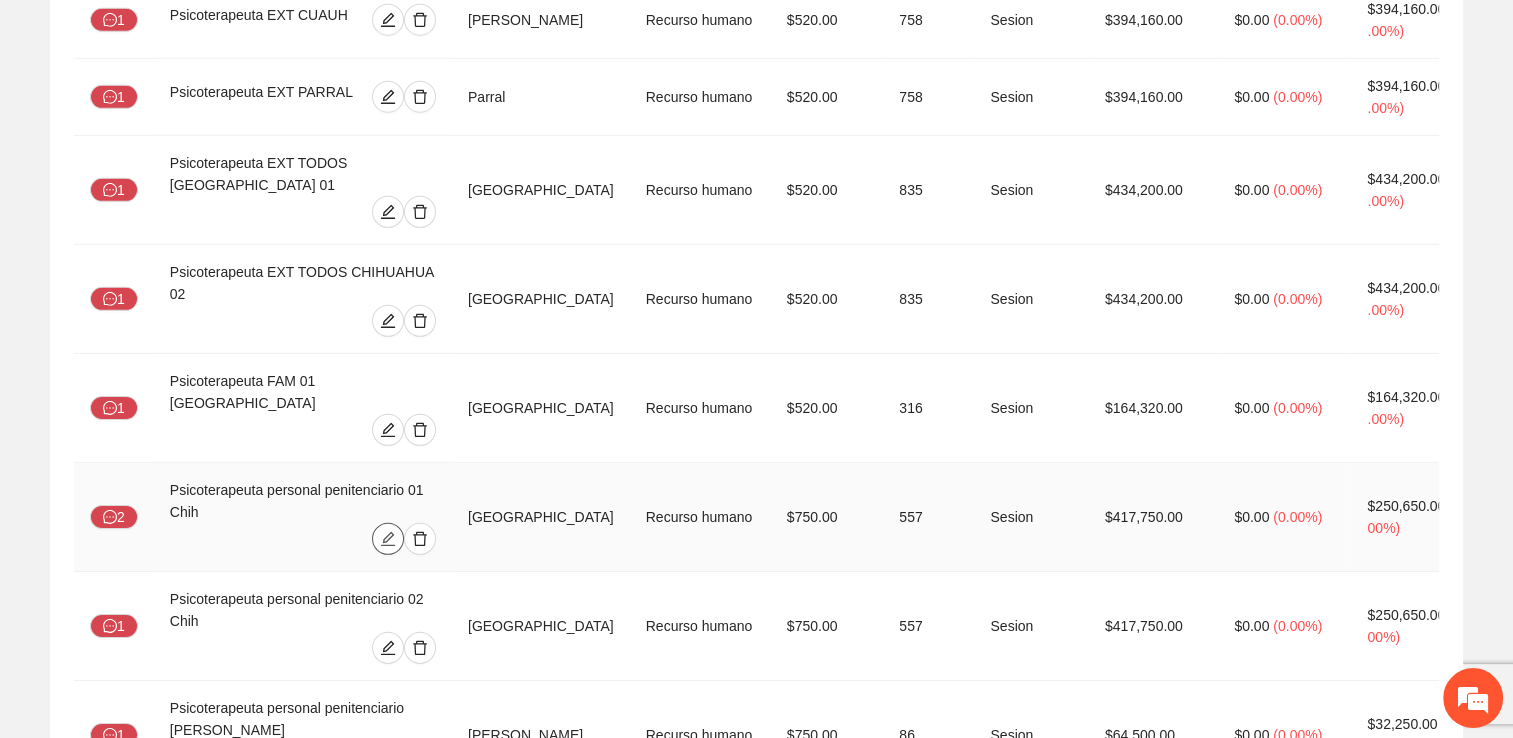click at bounding box center [388, 539] 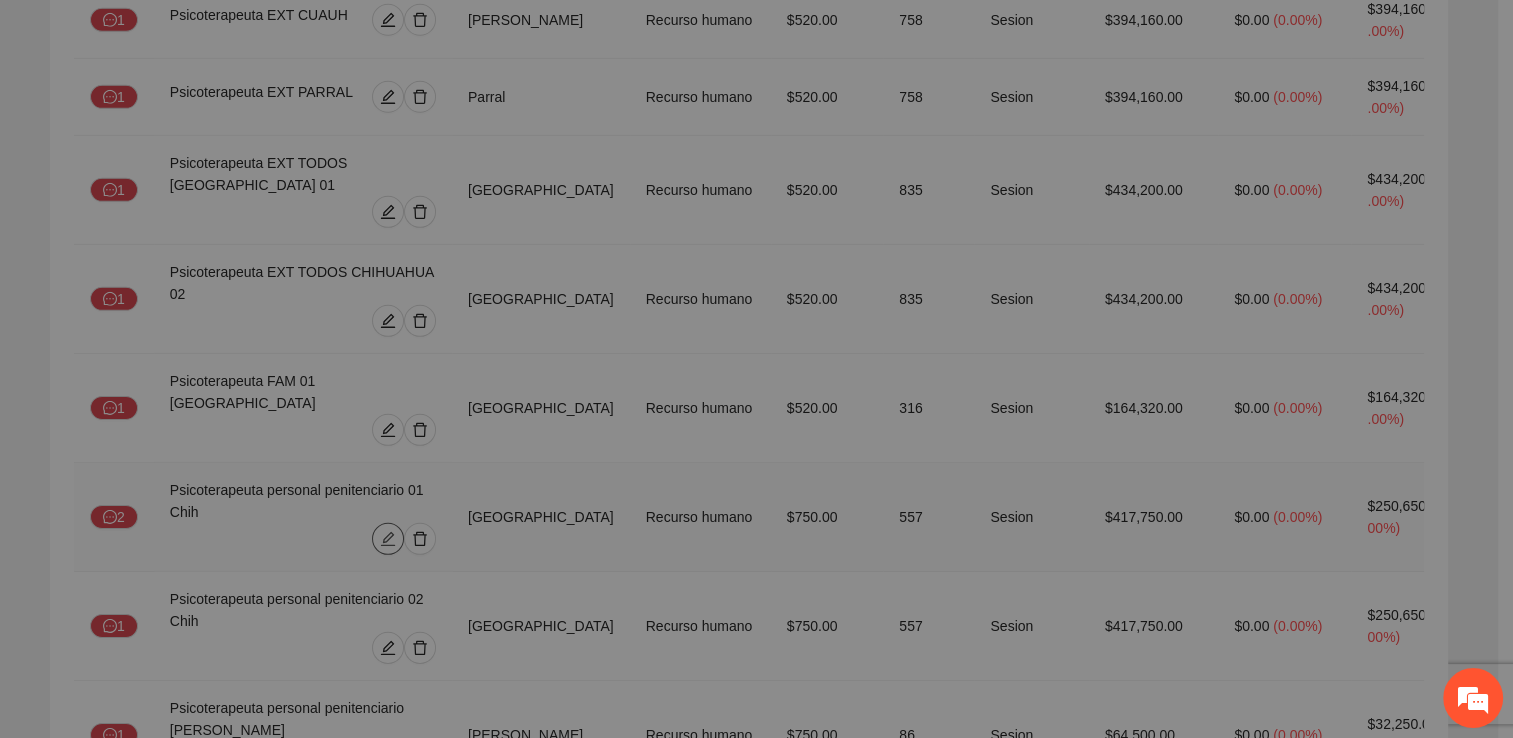 type on "**" 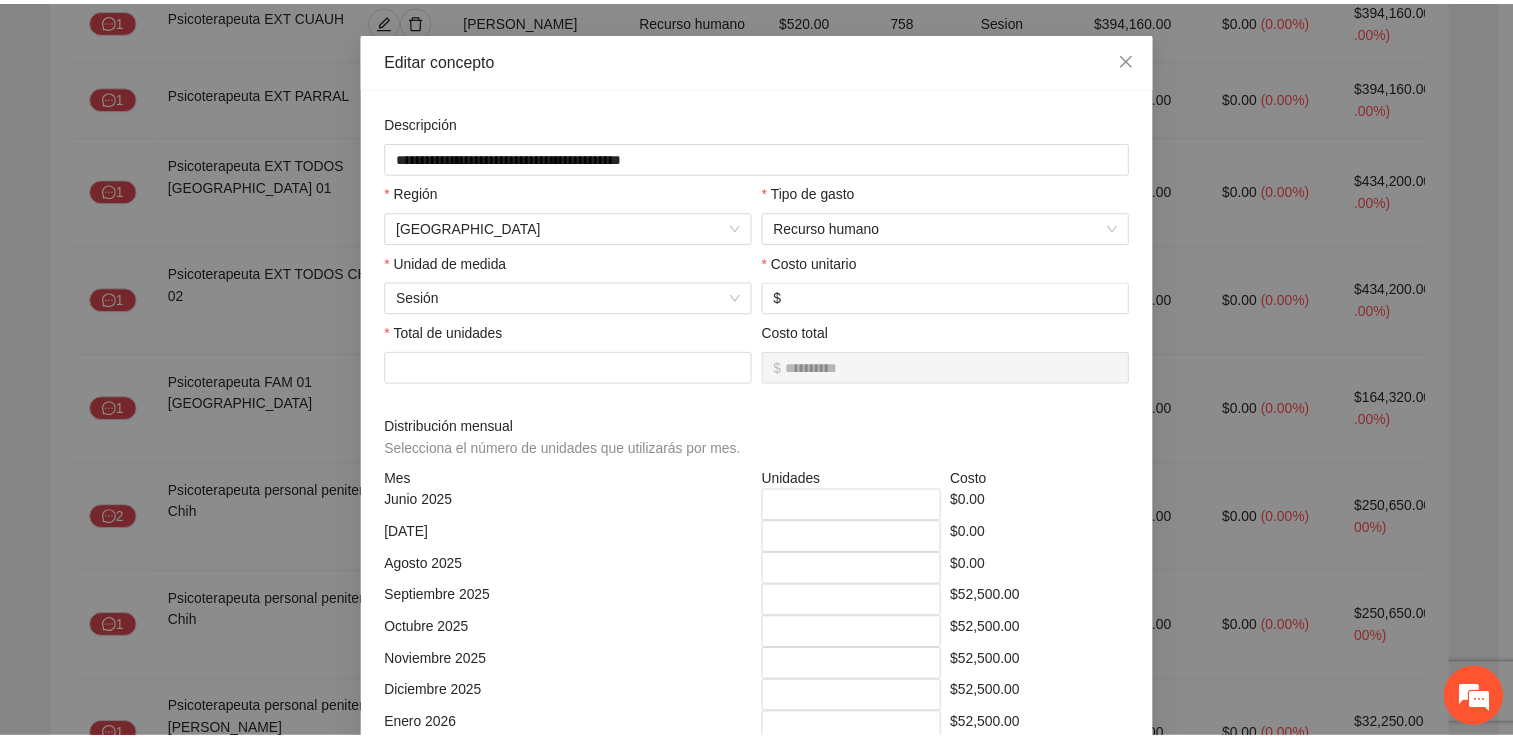 scroll, scrollTop: 0, scrollLeft: 0, axis: both 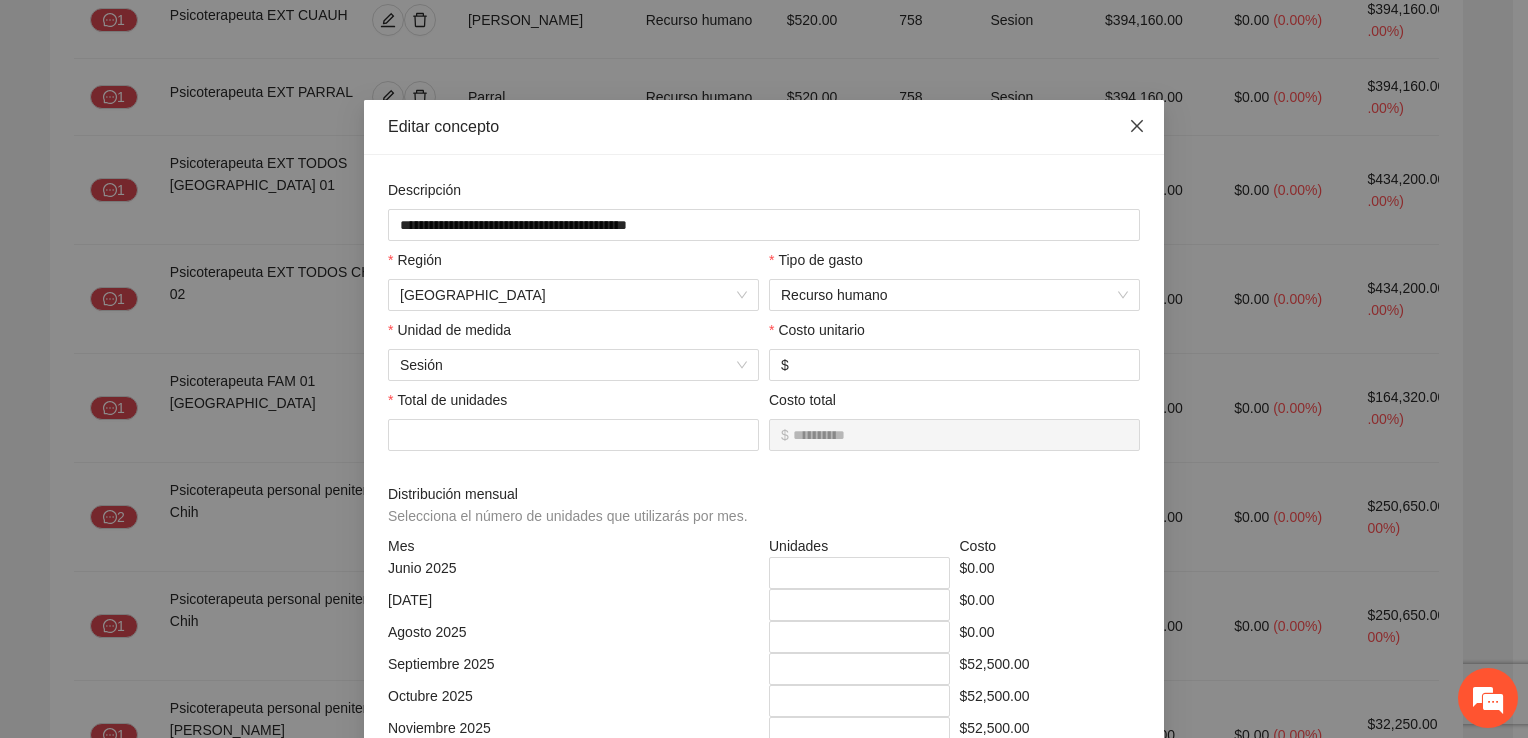 click at bounding box center (1137, 127) 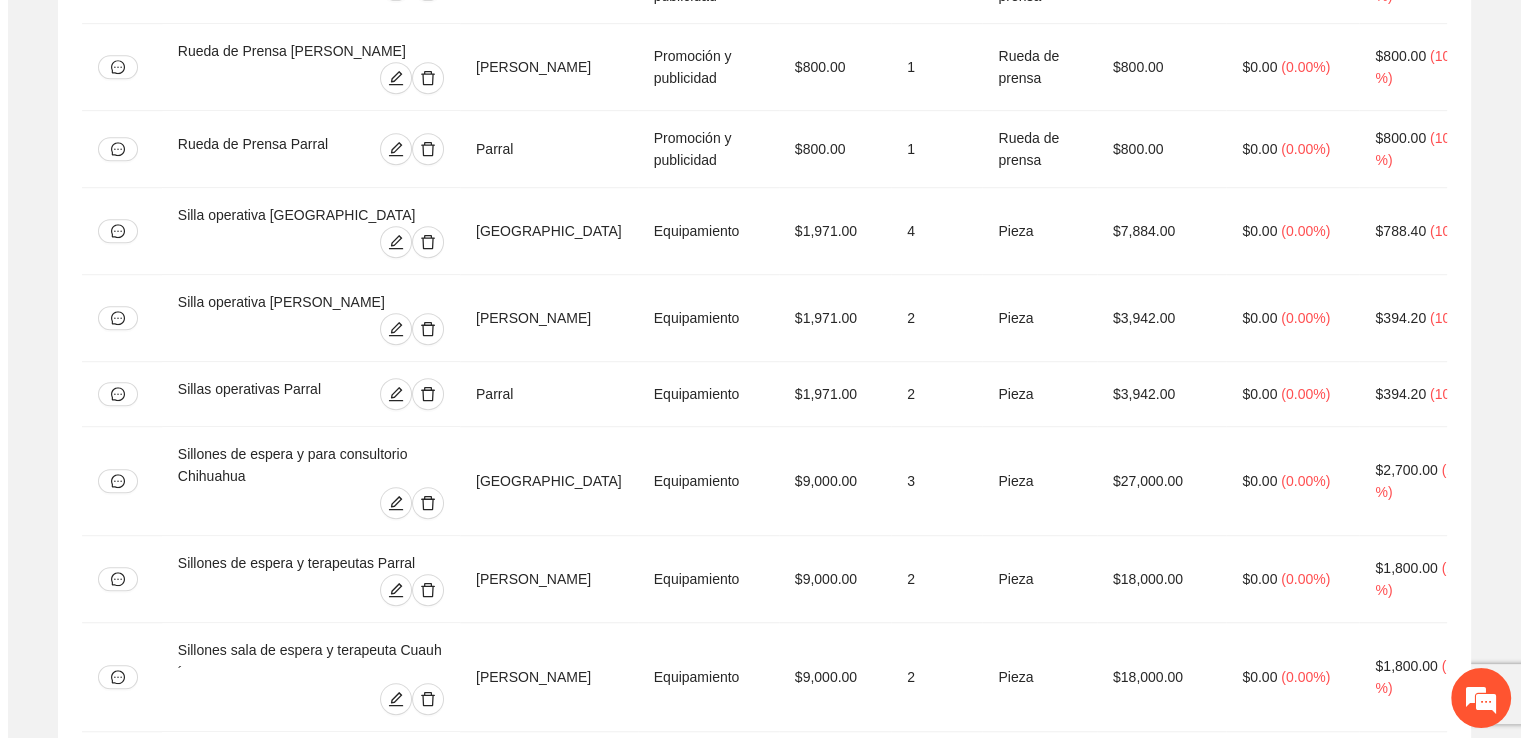 scroll, scrollTop: 8900, scrollLeft: 0, axis: vertical 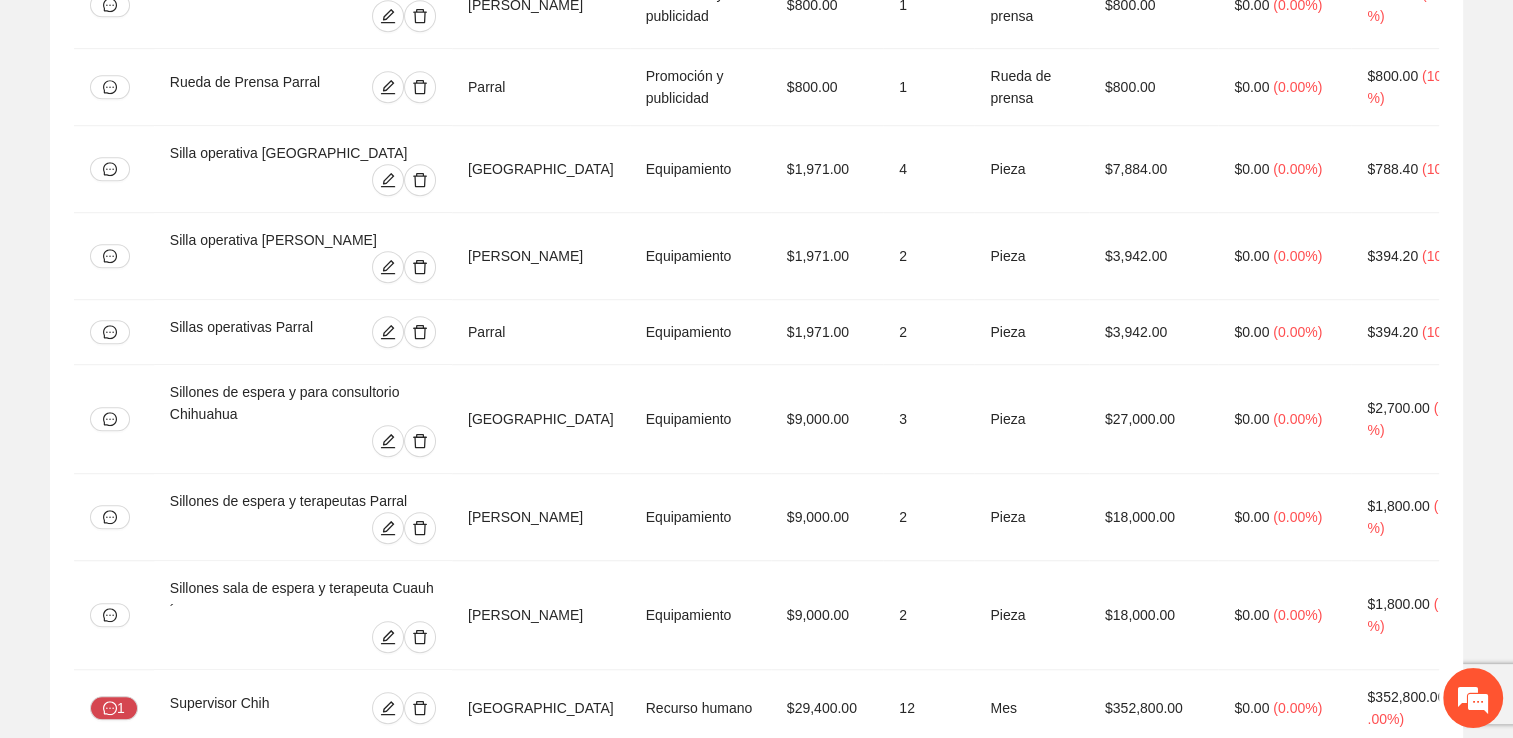 click 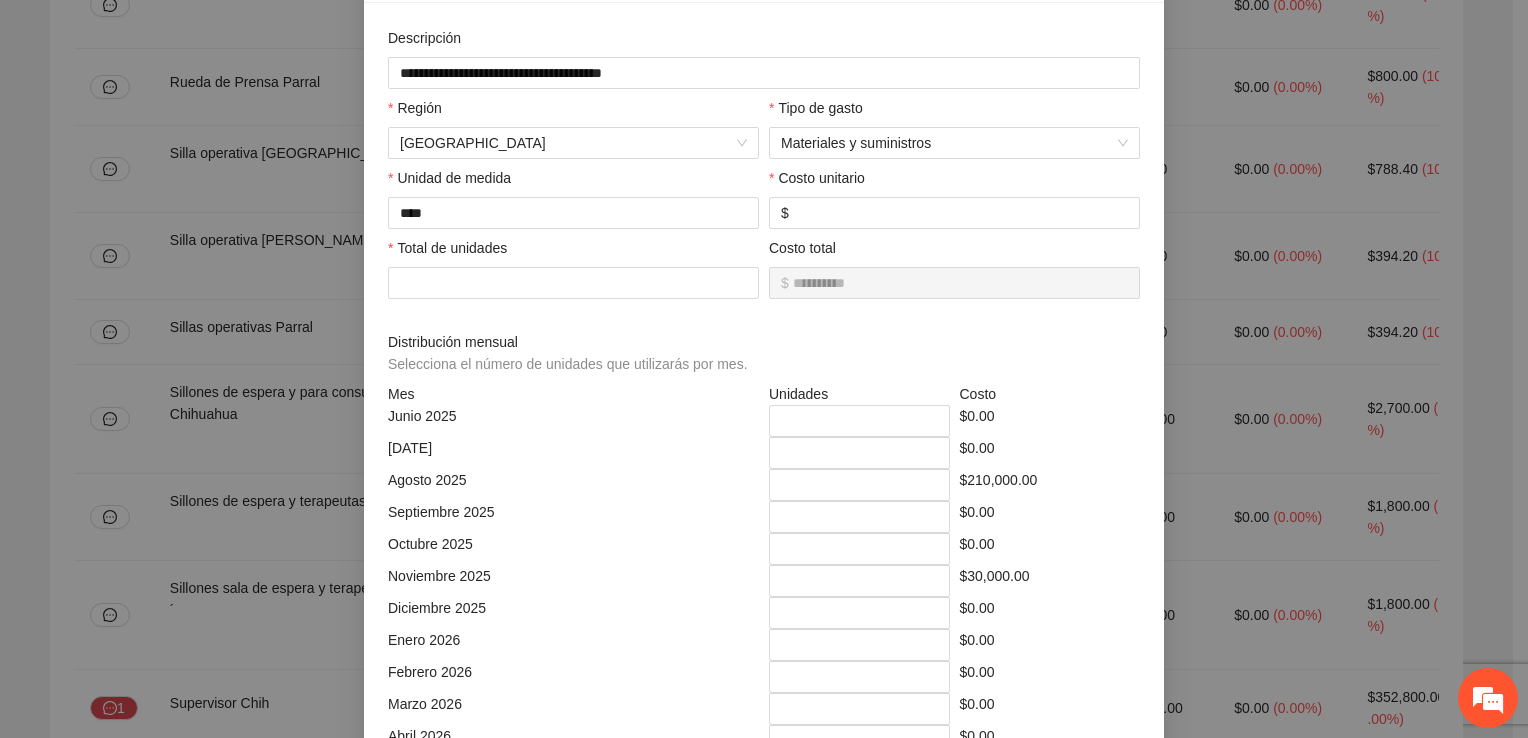 scroll, scrollTop: 100, scrollLeft: 0, axis: vertical 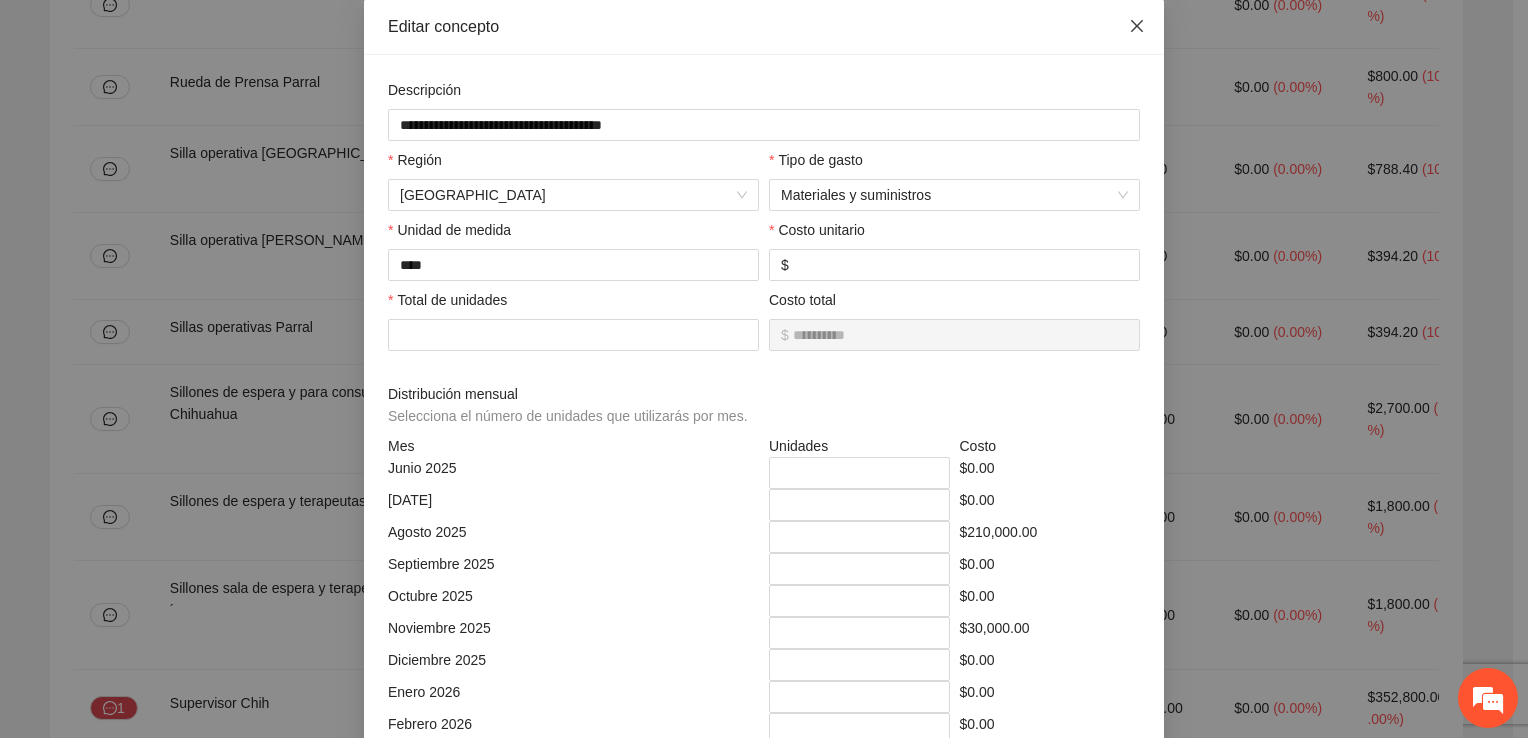 click 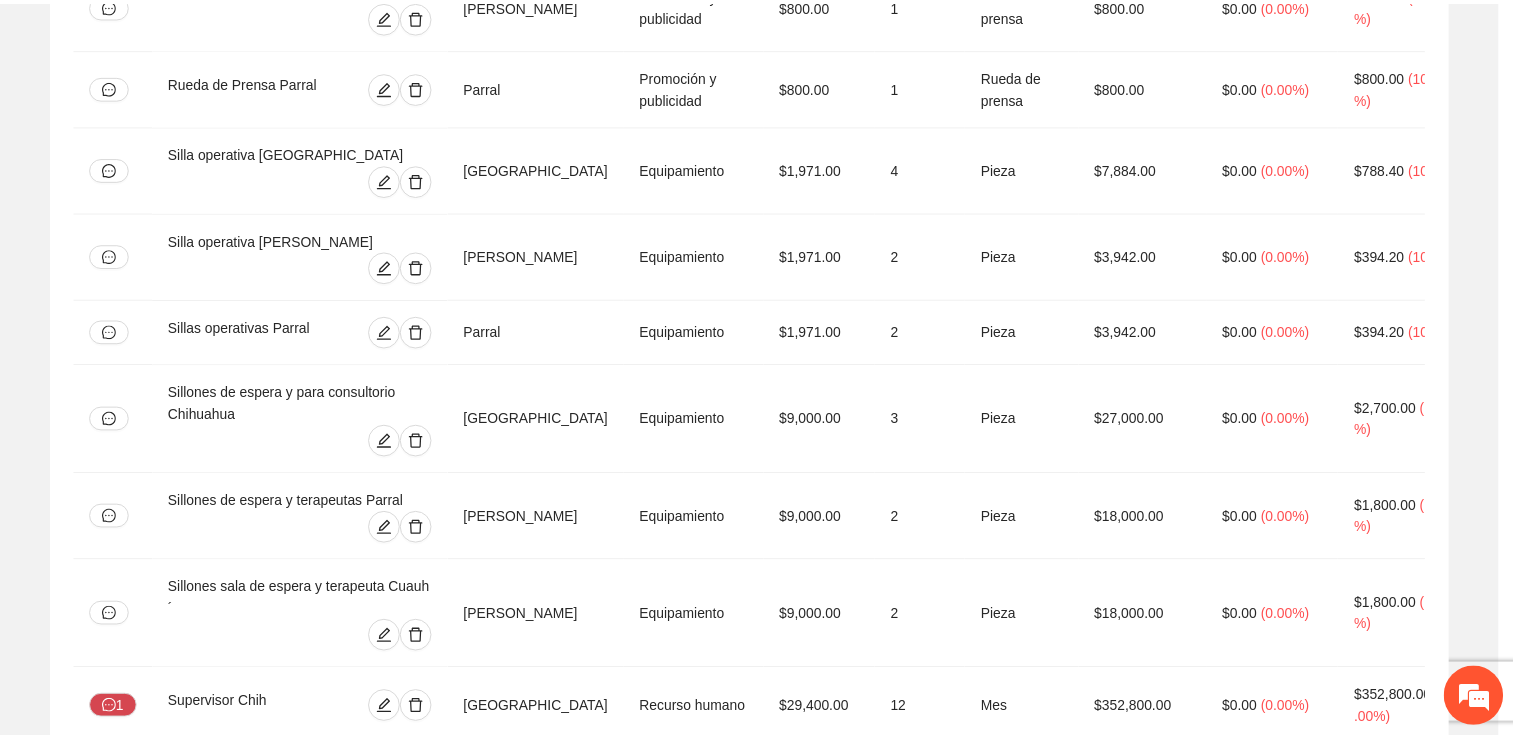 scroll, scrollTop: 39, scrollLeft: 0, axis: vertical 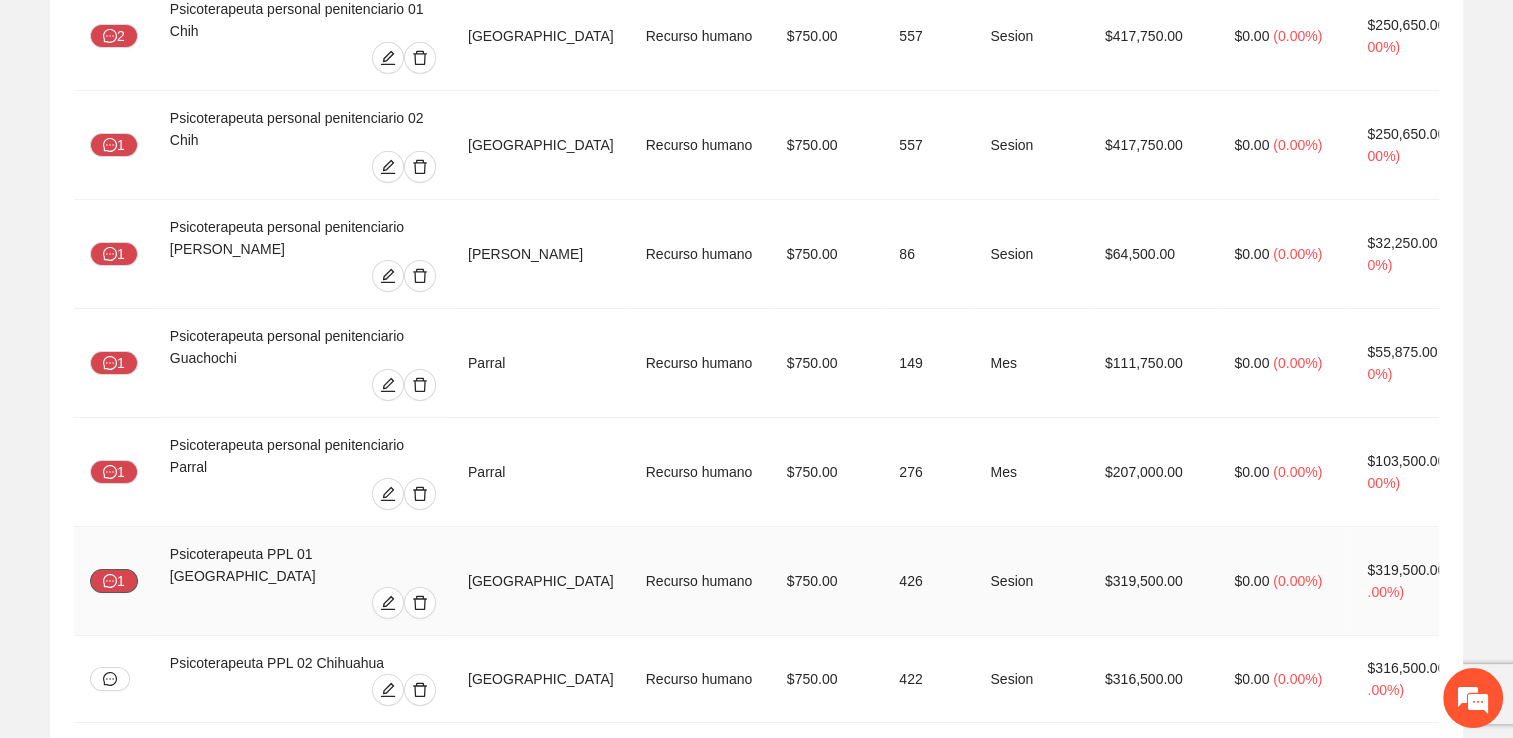 click on "1" at bounding box center [114, 581] 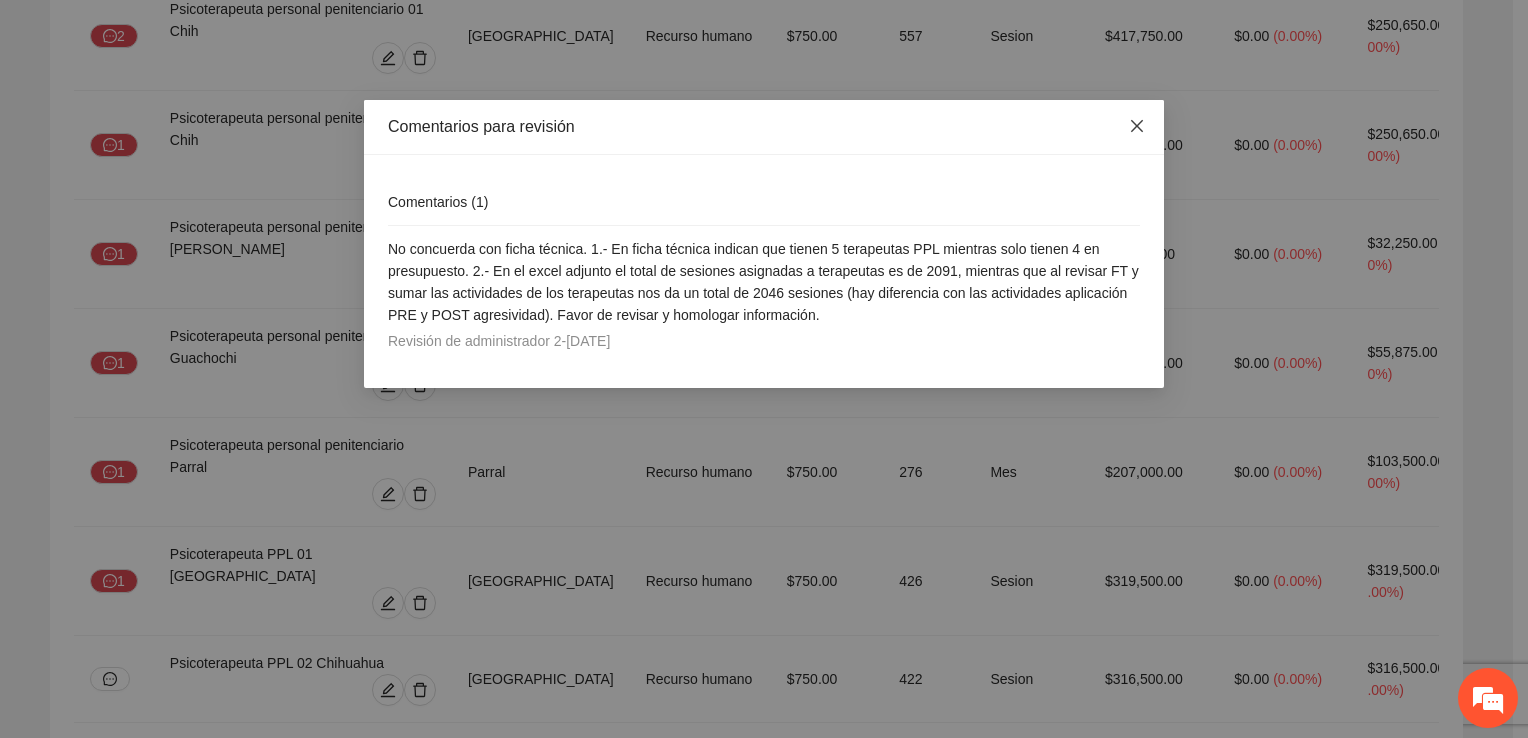 click 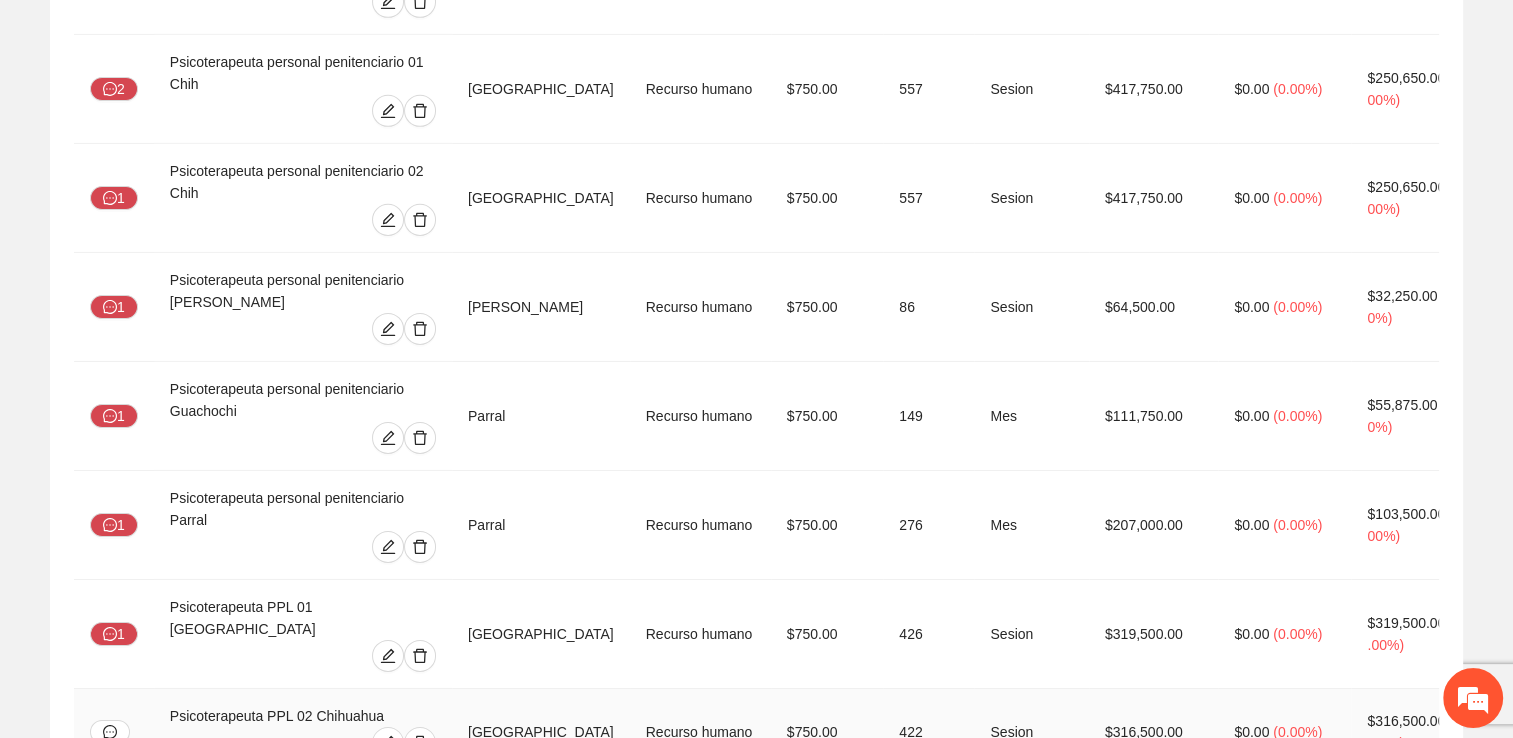 scroll, scrollTop: 6681, scrollLeft: 0, axis: vertical 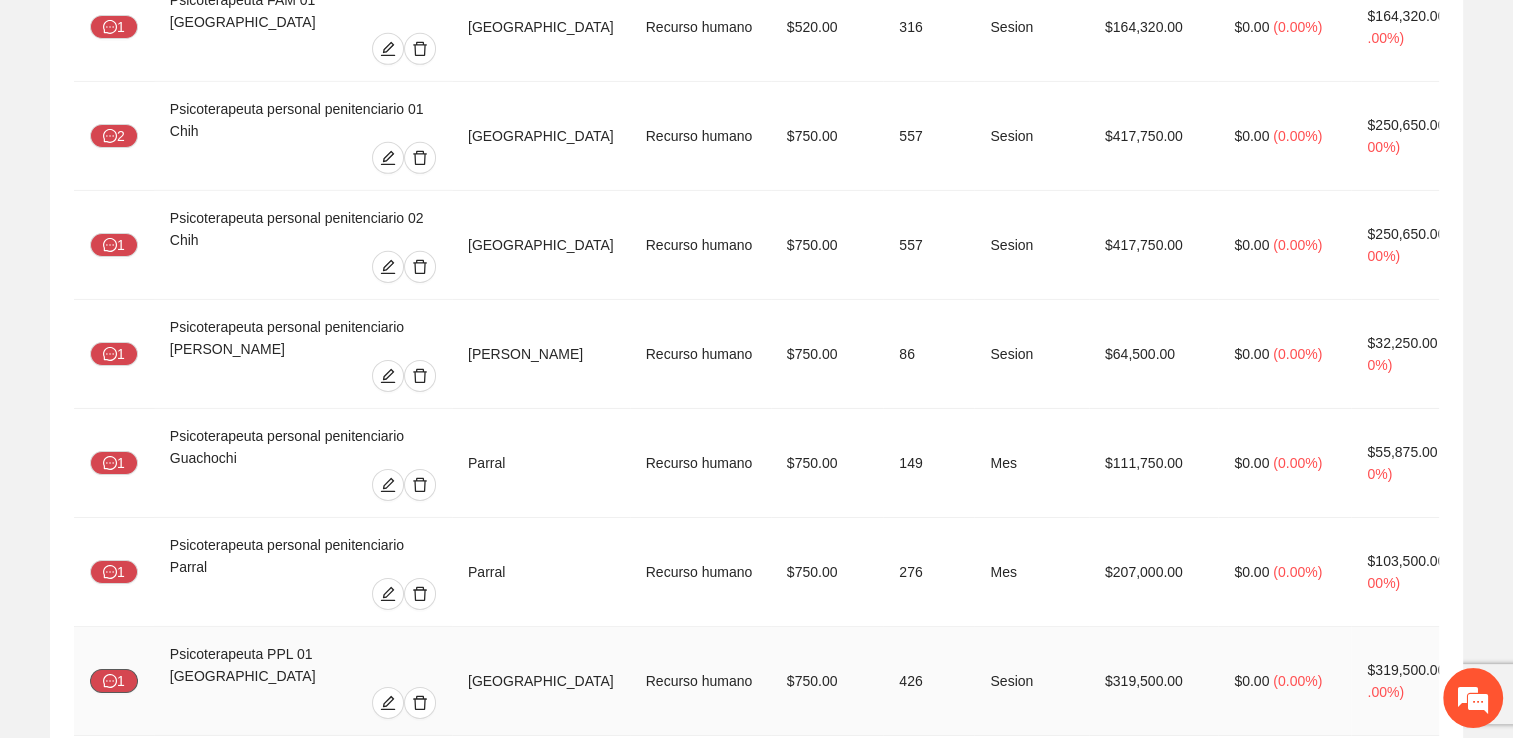 click on "1" at bounding box center (114, 681) 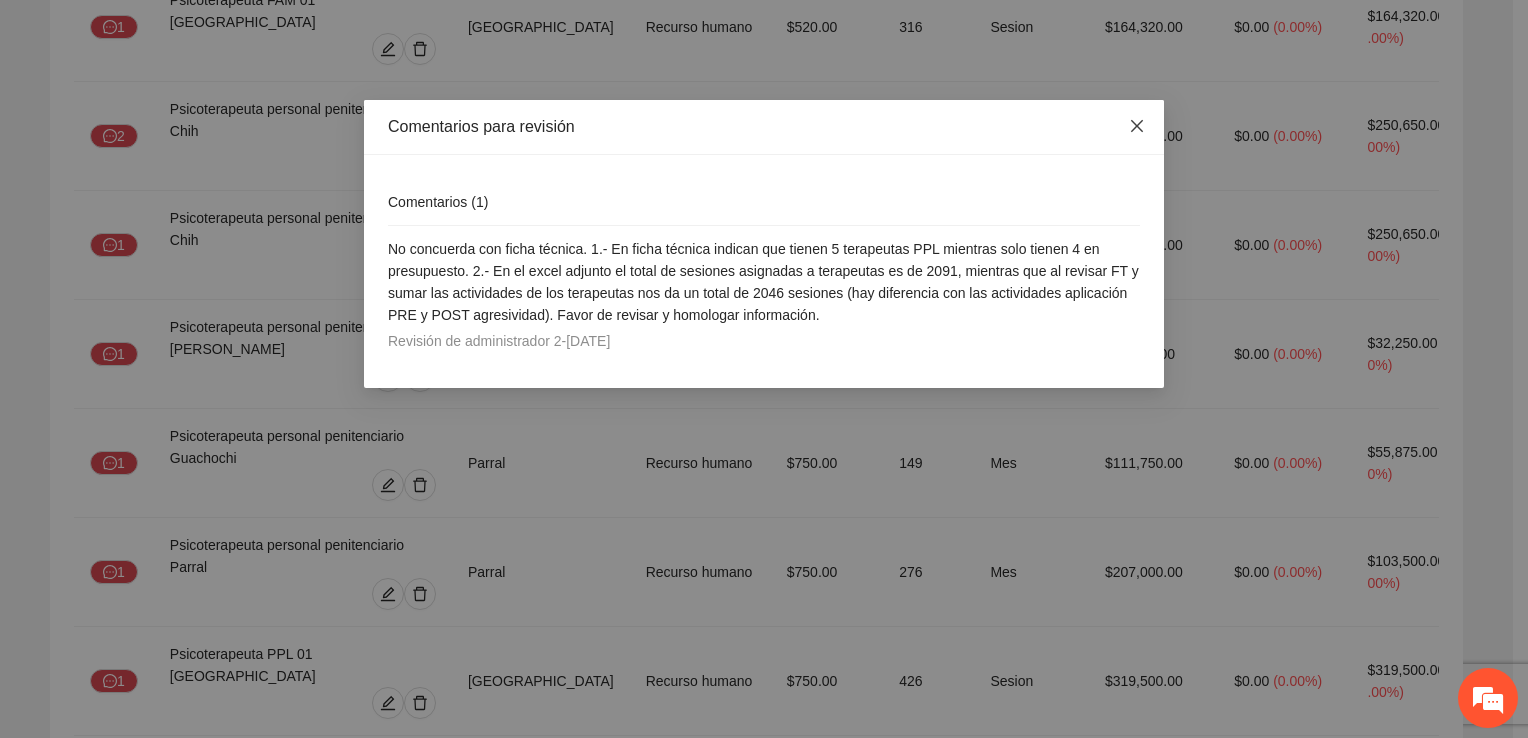 click 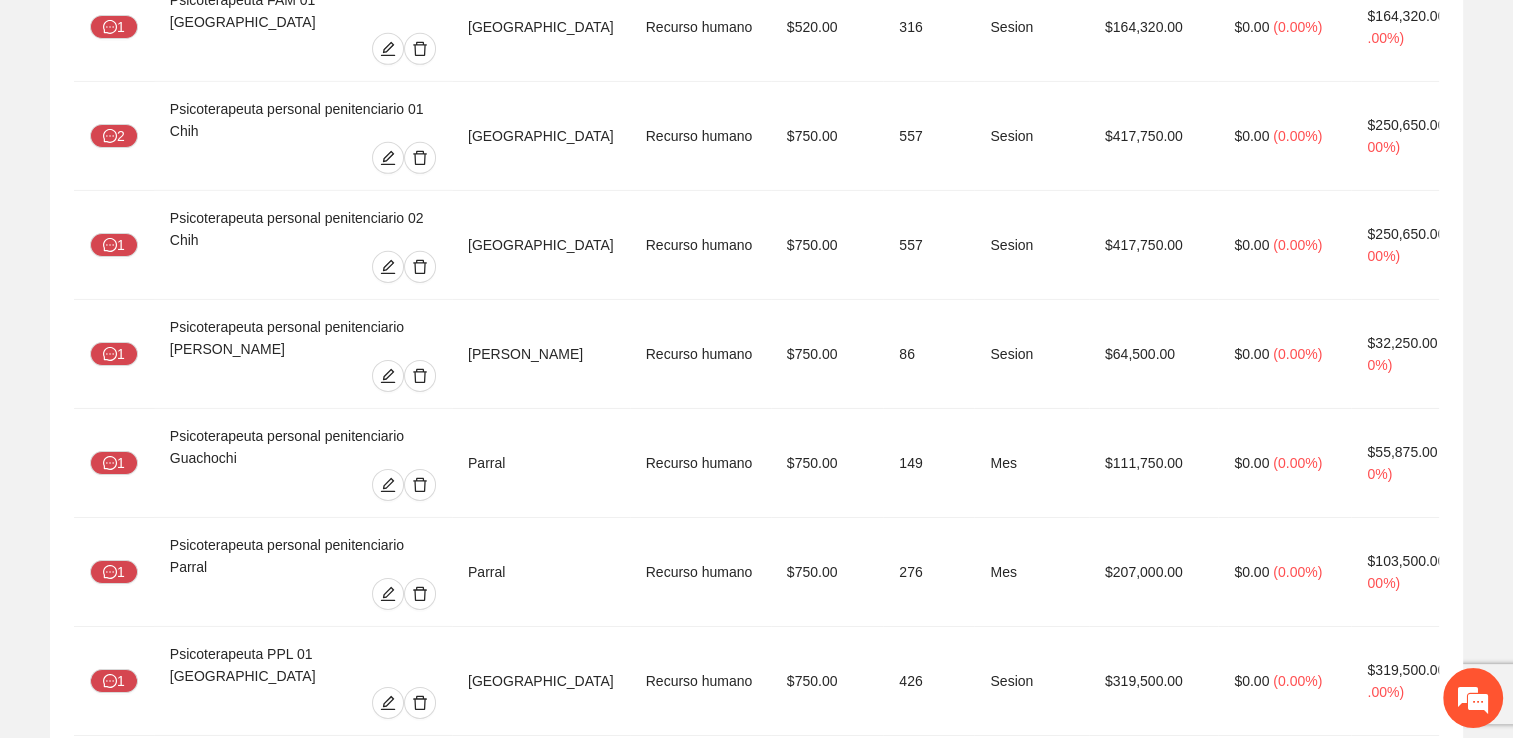 scroll, scrollTop: 6481, scrollLeft: 0, axis: vertical 